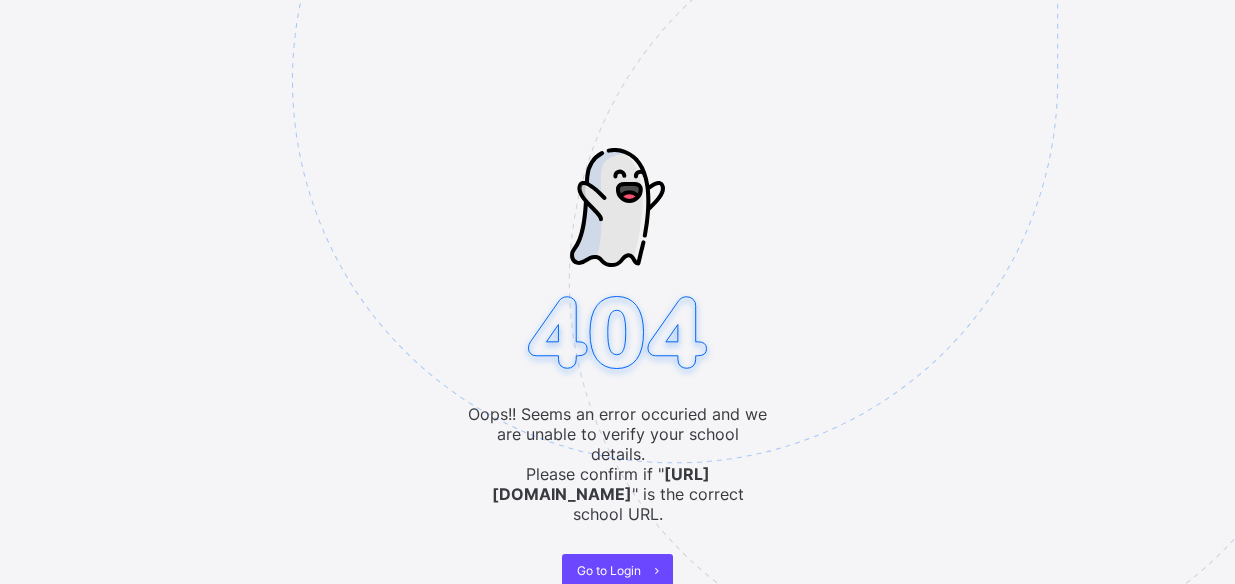 scroll, scrollTop: 0, scrollLeft: 0, axis: both 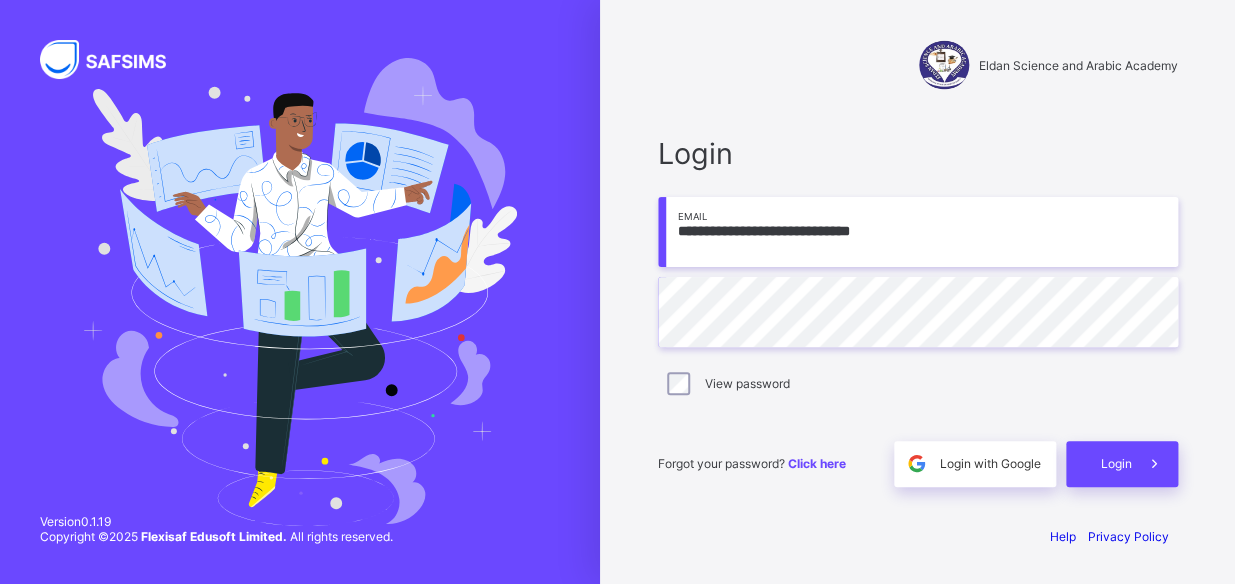 type on "**********" 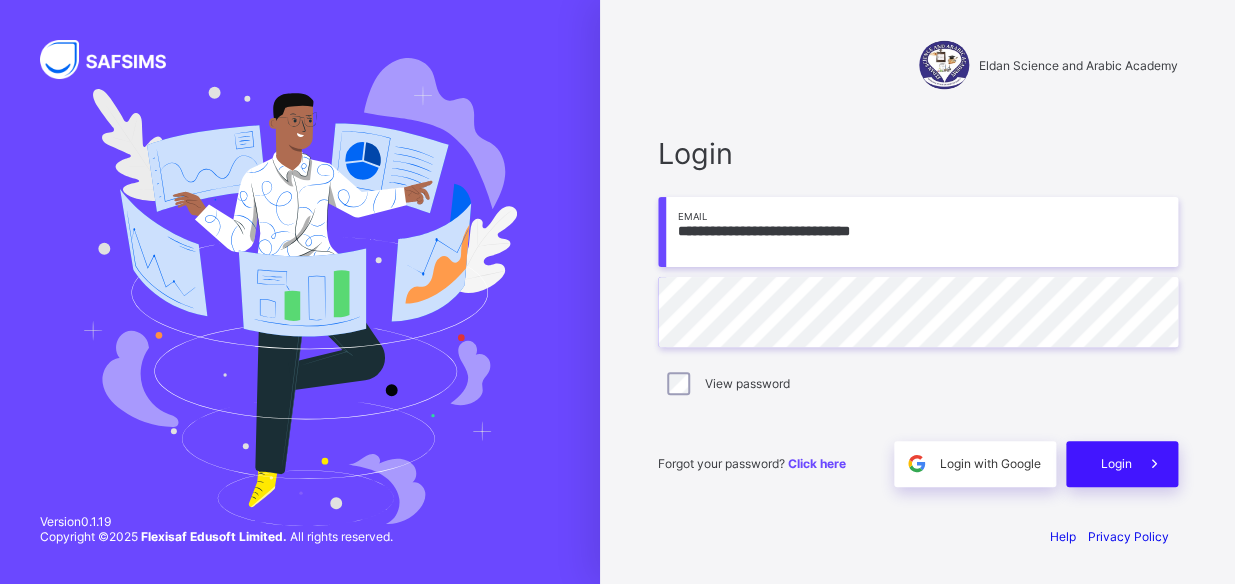 click on "Login" at bounding box center [1122, 464] 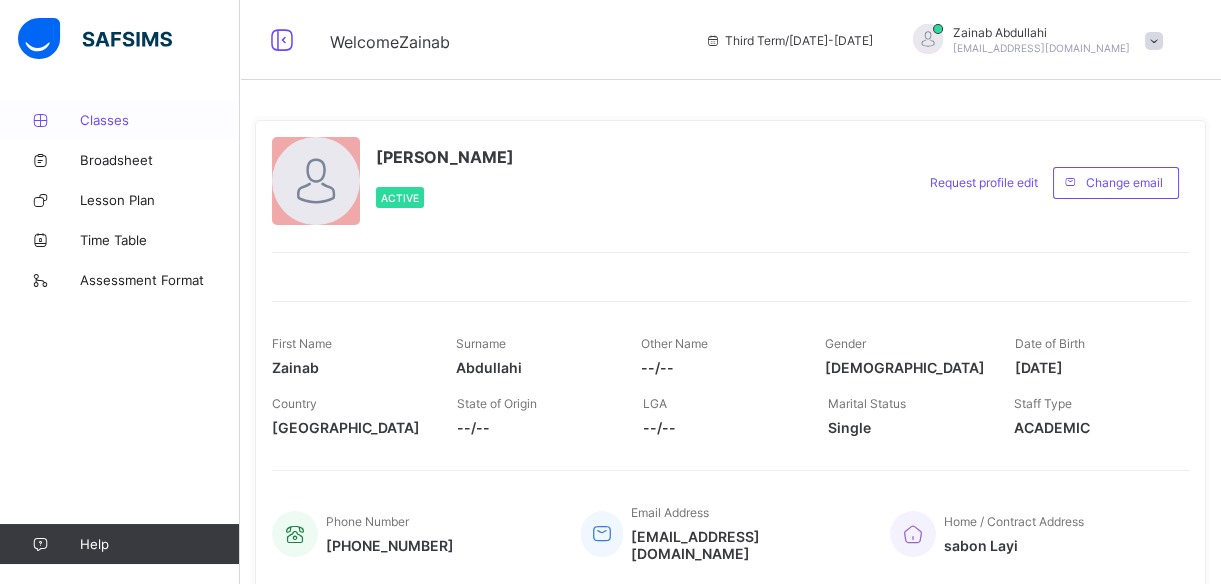 click on "Classes" at bounding box center (120, 120) 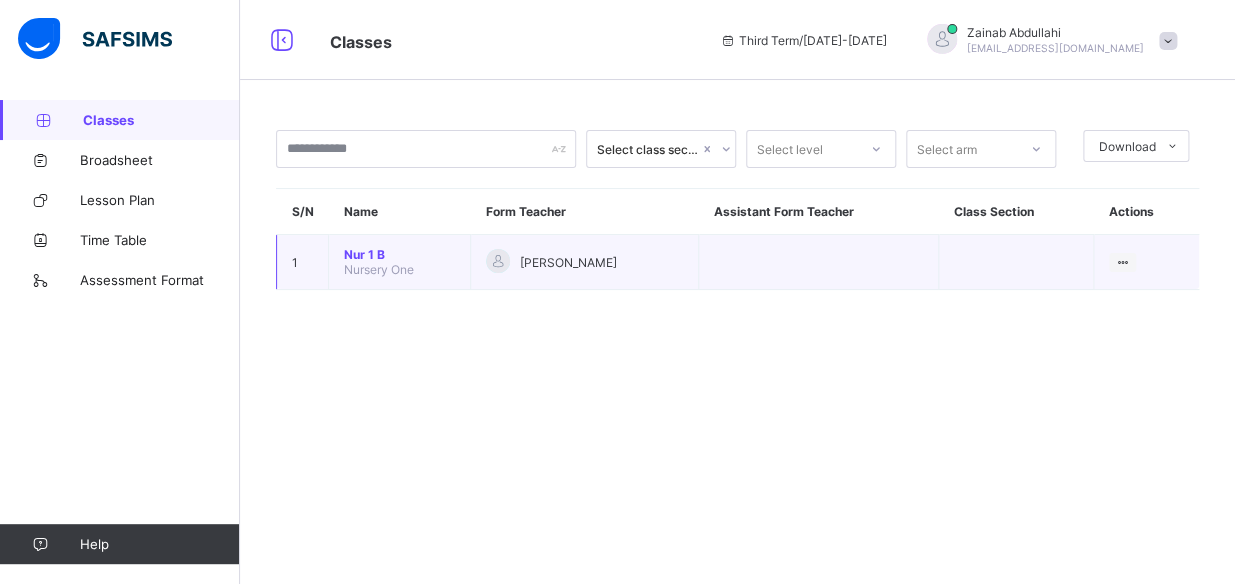 click on "Nur 1   B" at bounding box center [399, 254] 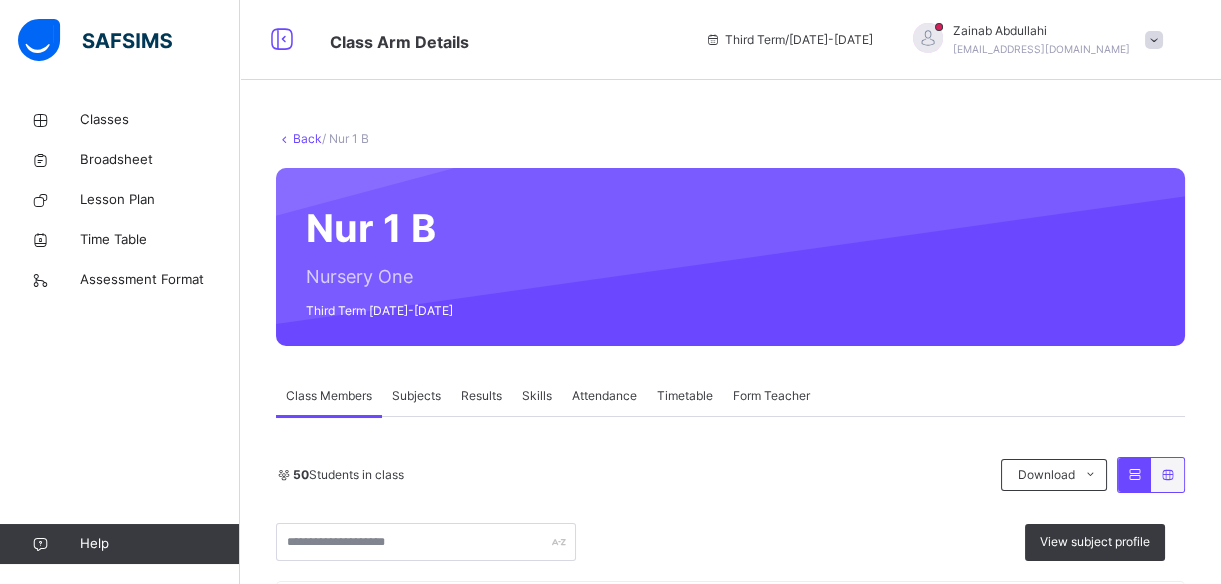 click on "Attendance" at bounding box center [604, 396] 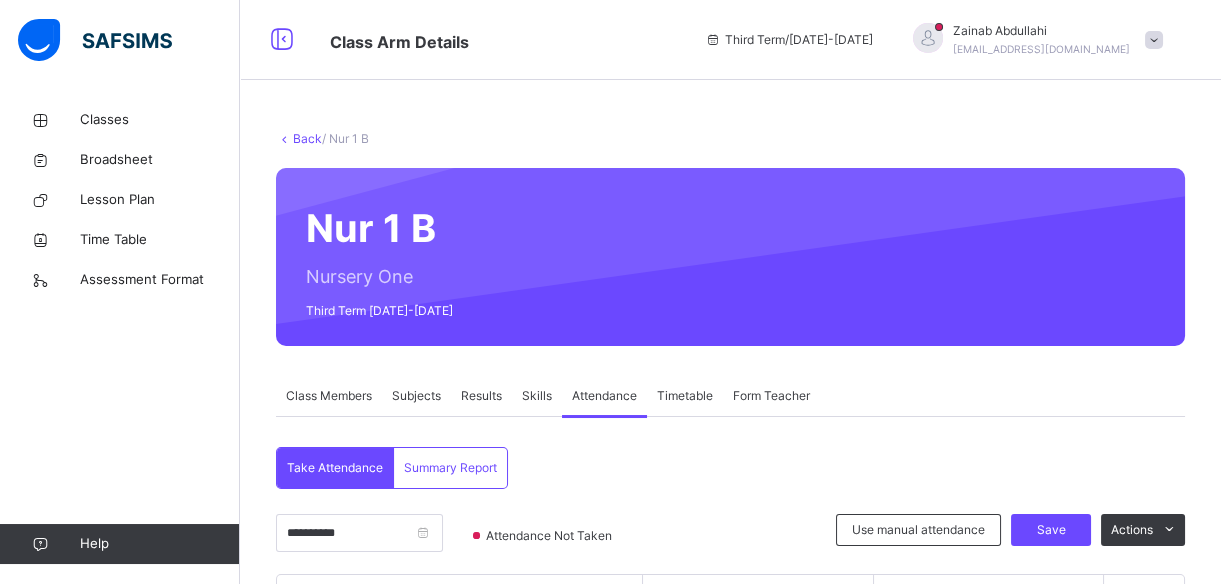 click on "**********" at bounding box center [730, 2231] 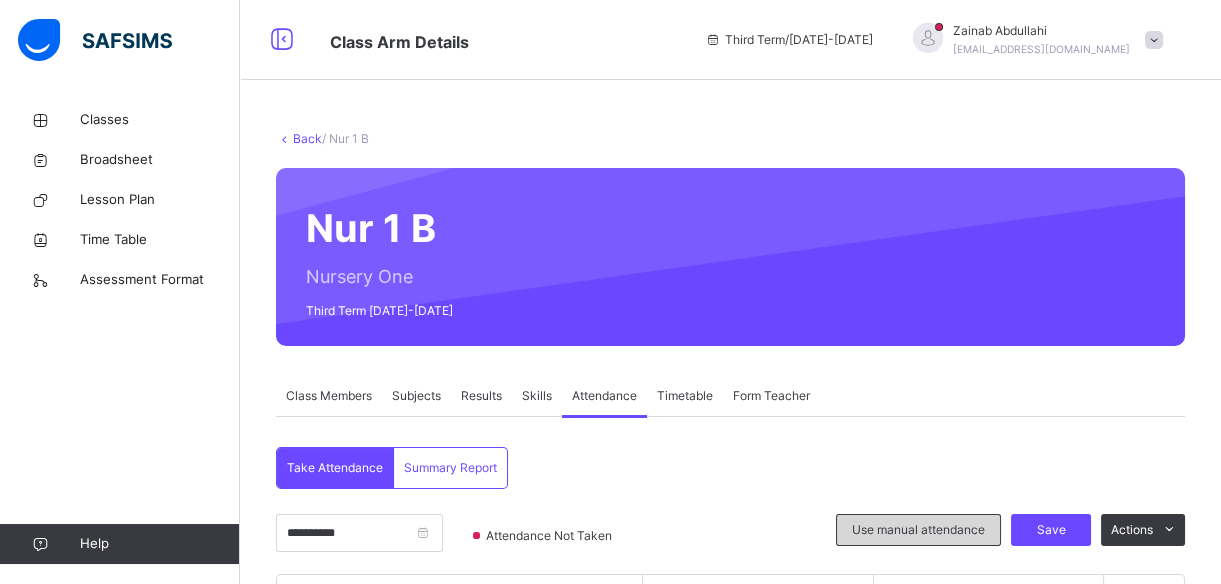 click on "Use manual attendance" at bounding box center [918, 530] 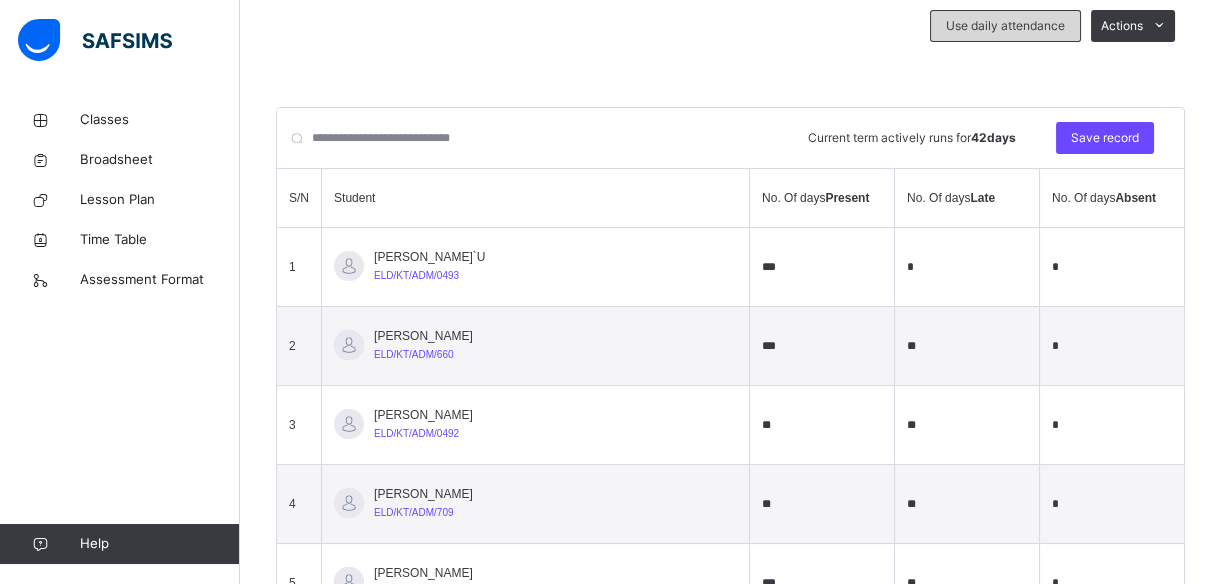 scroll, scrollTop: 509, scrollLeft: 0, axis: vertical 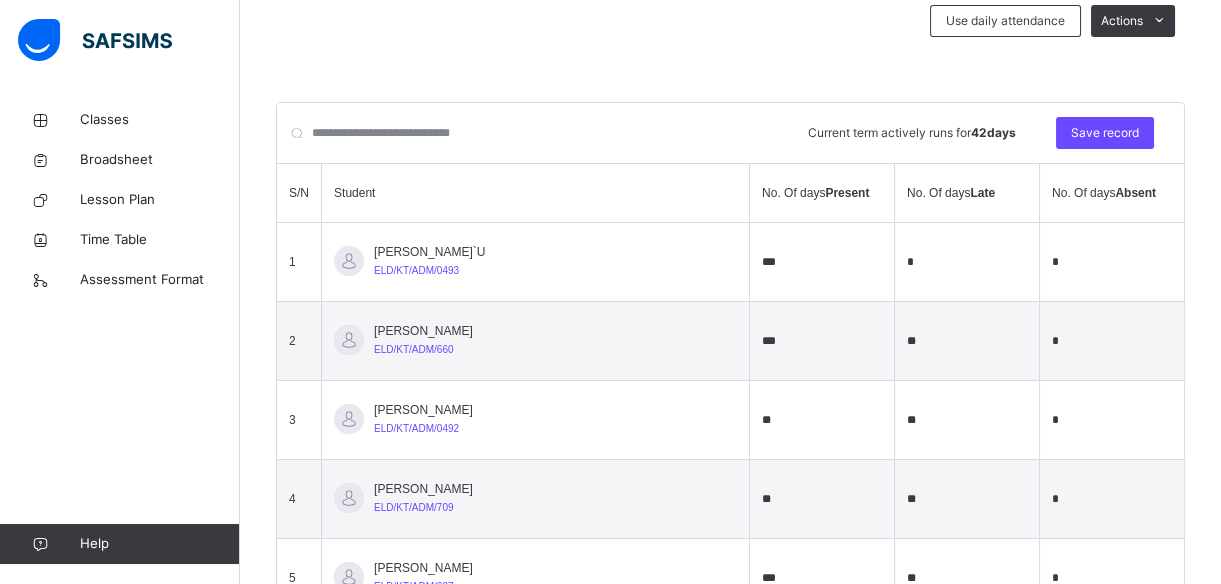 click on "*" at bounding box center [1112, 341] 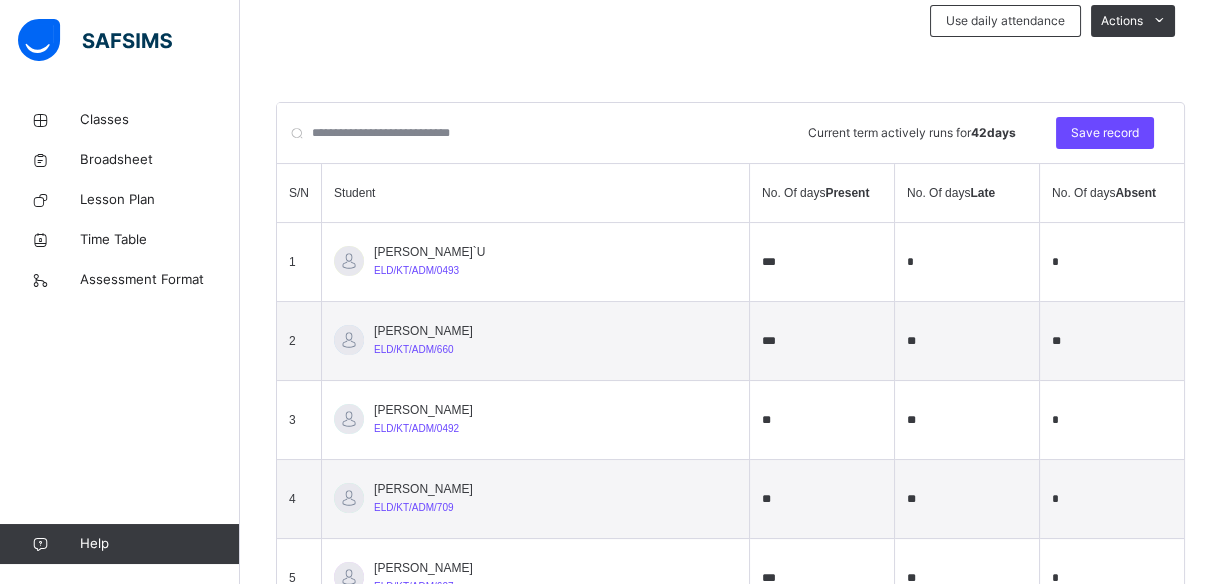 type on "**" 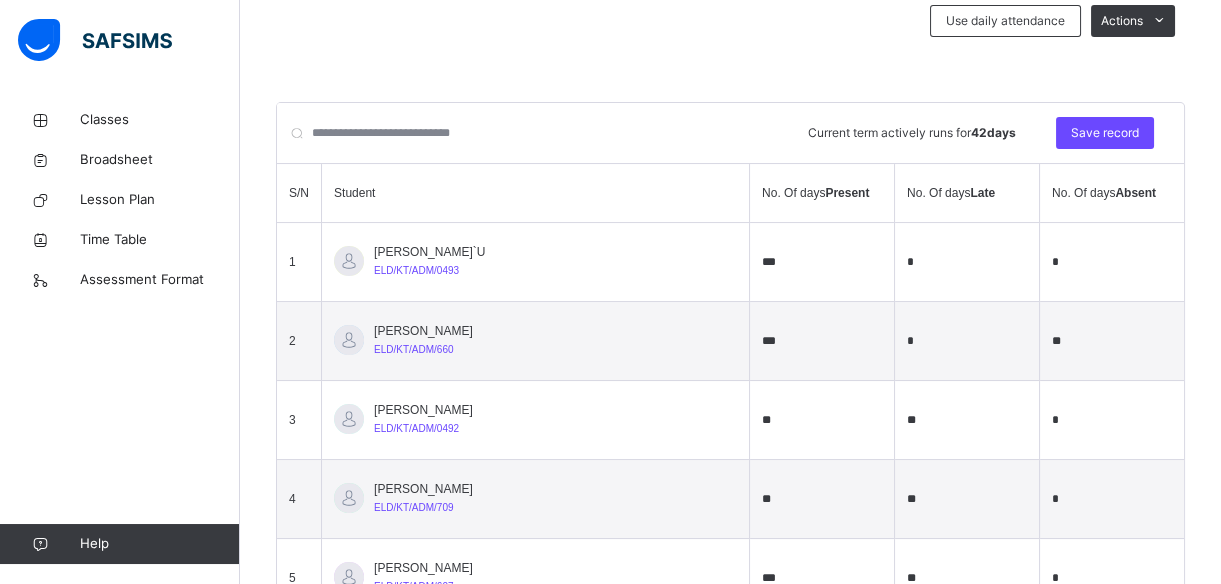 type on "*" 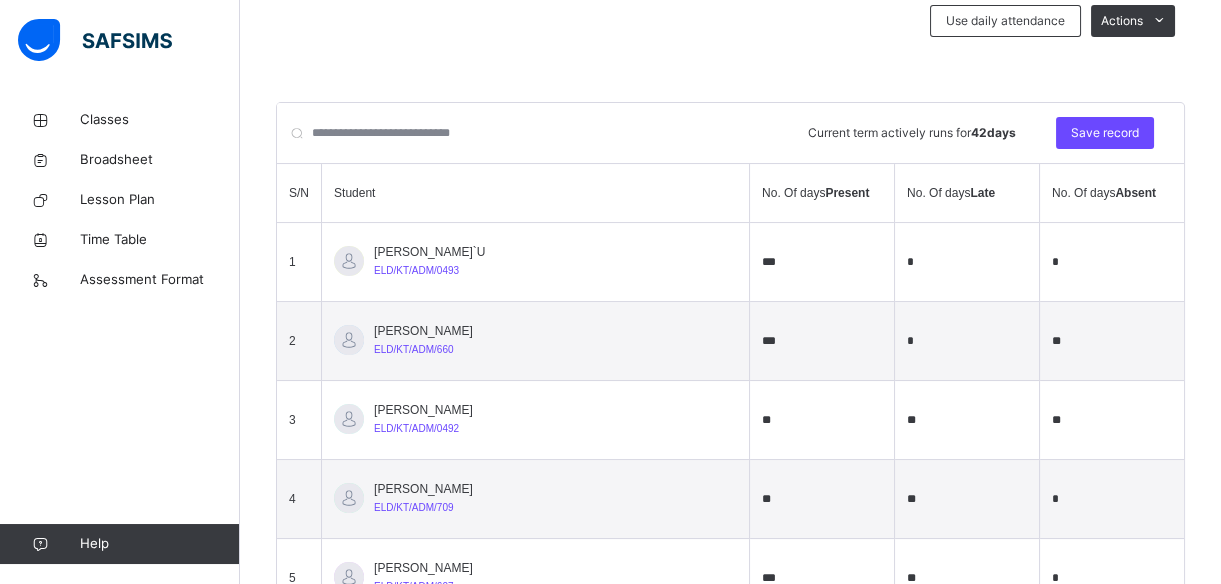 type on "**" 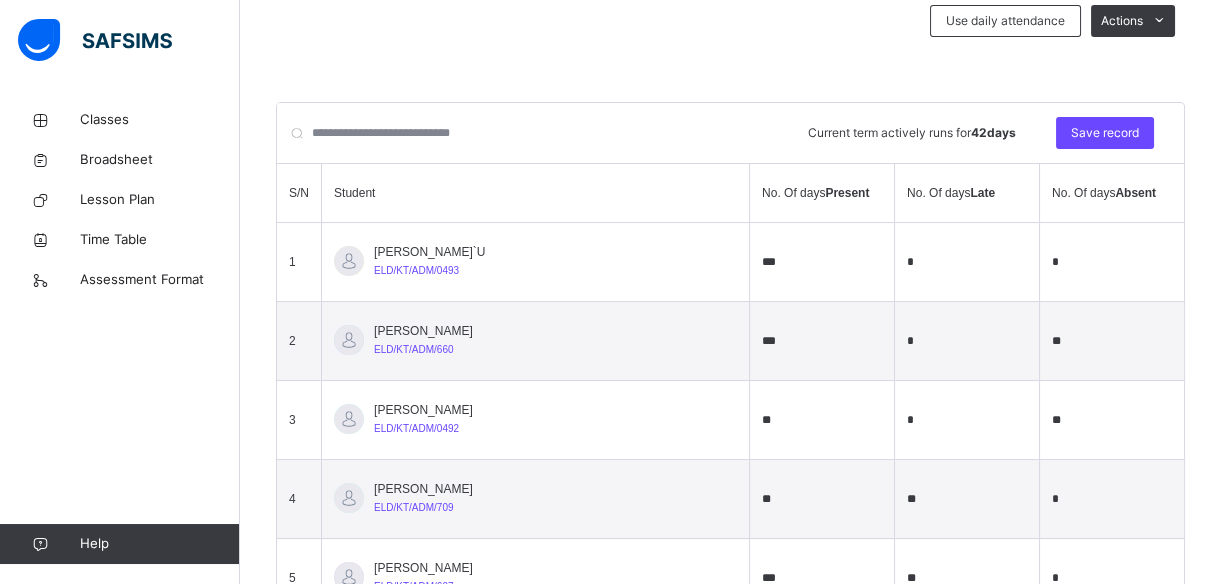 type on "*" 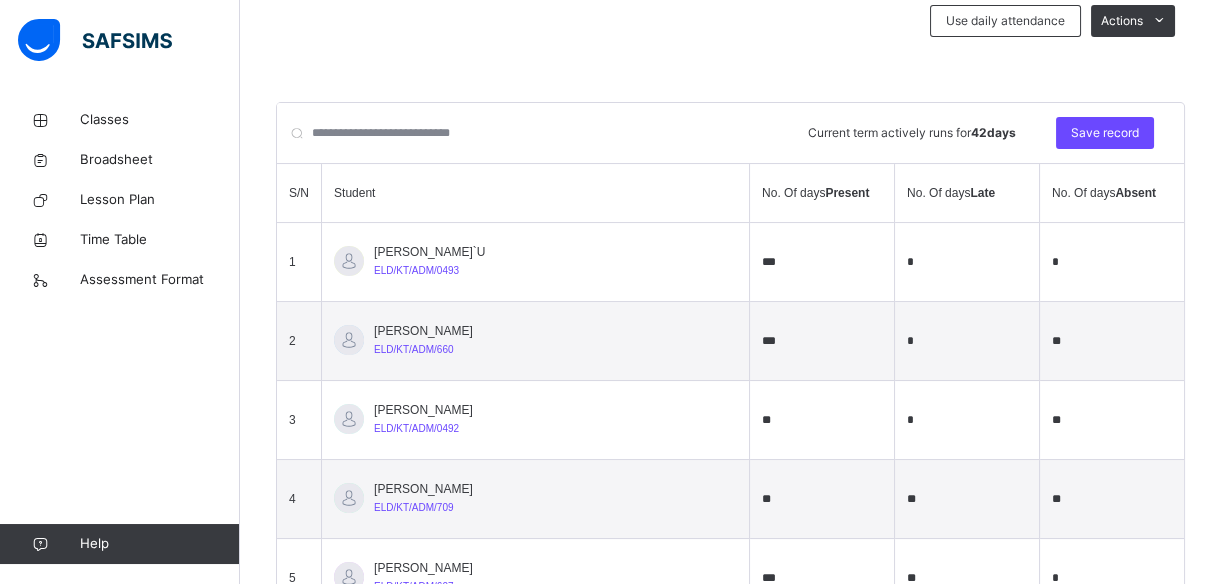 type on "**" 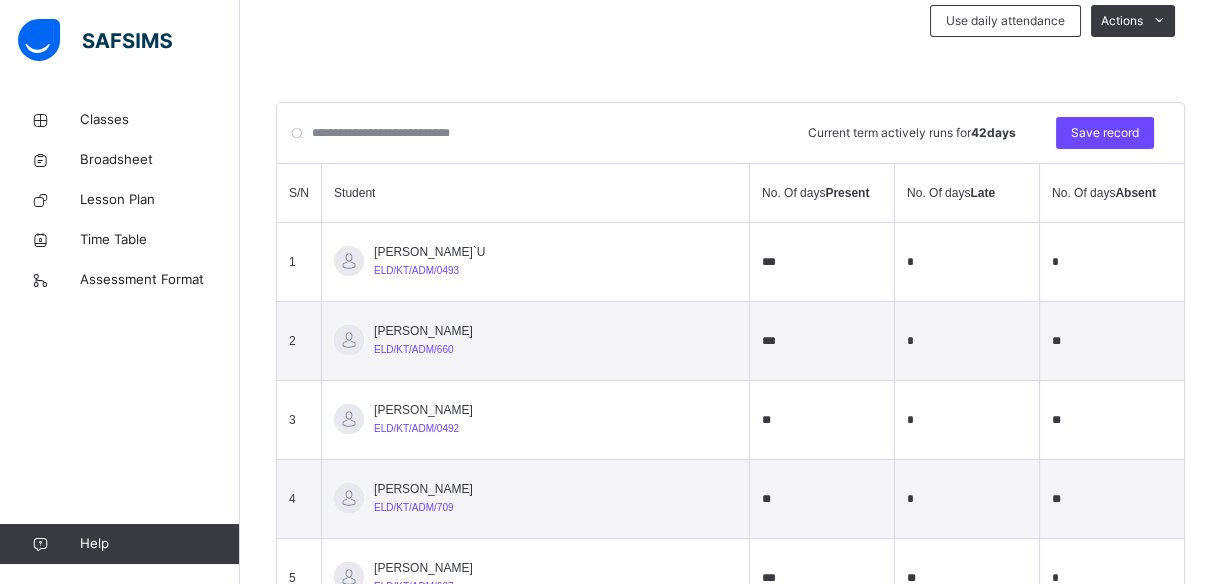 type on "*" 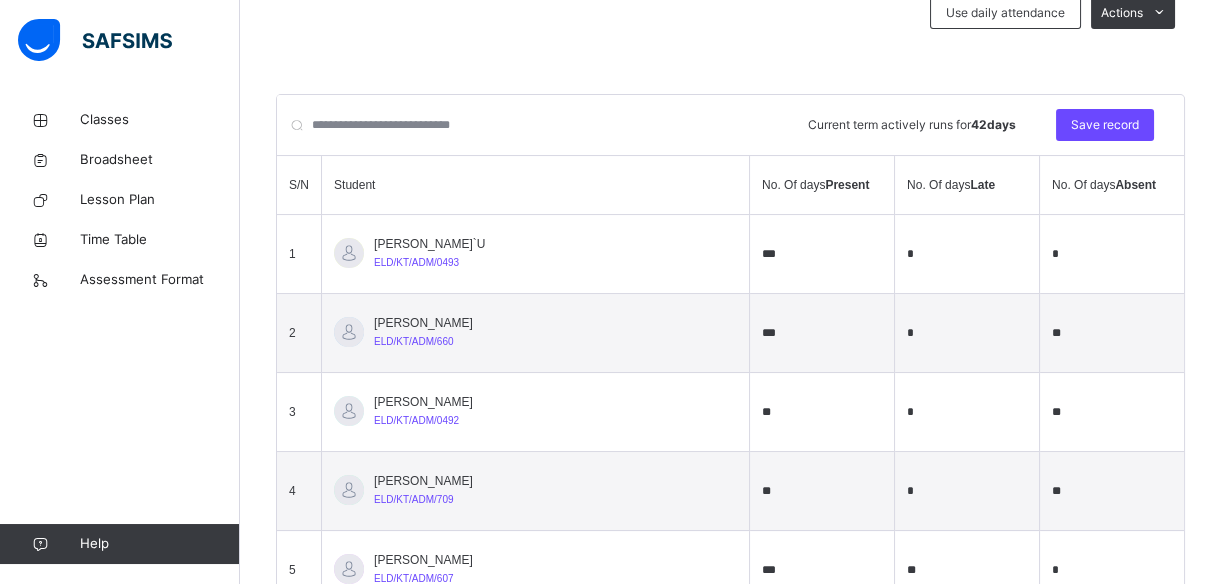 type on "**" 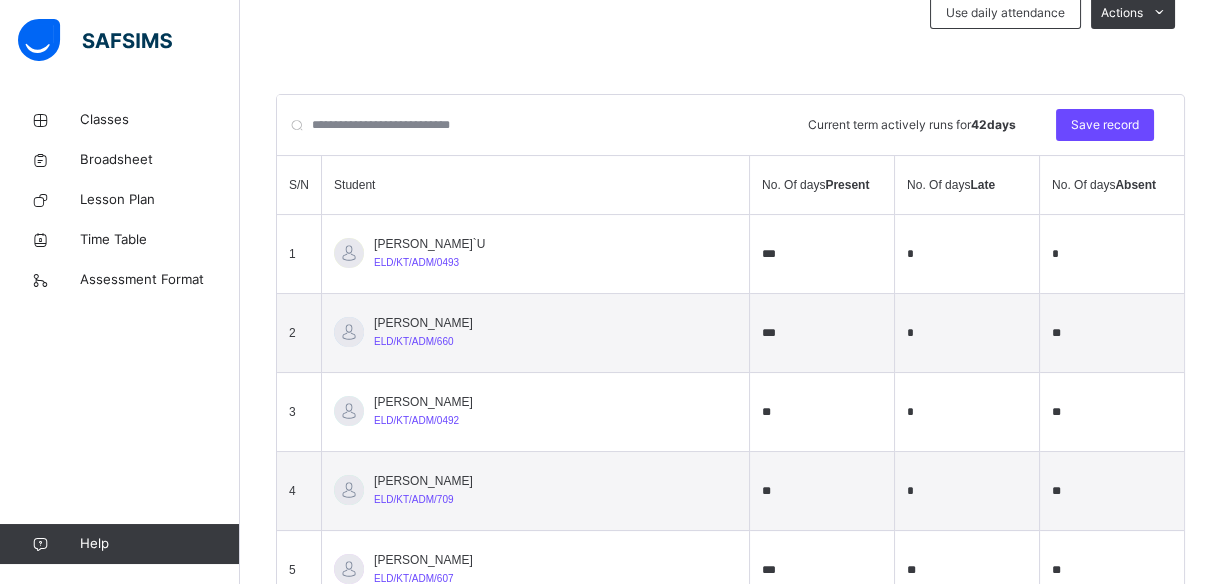 type on "**" 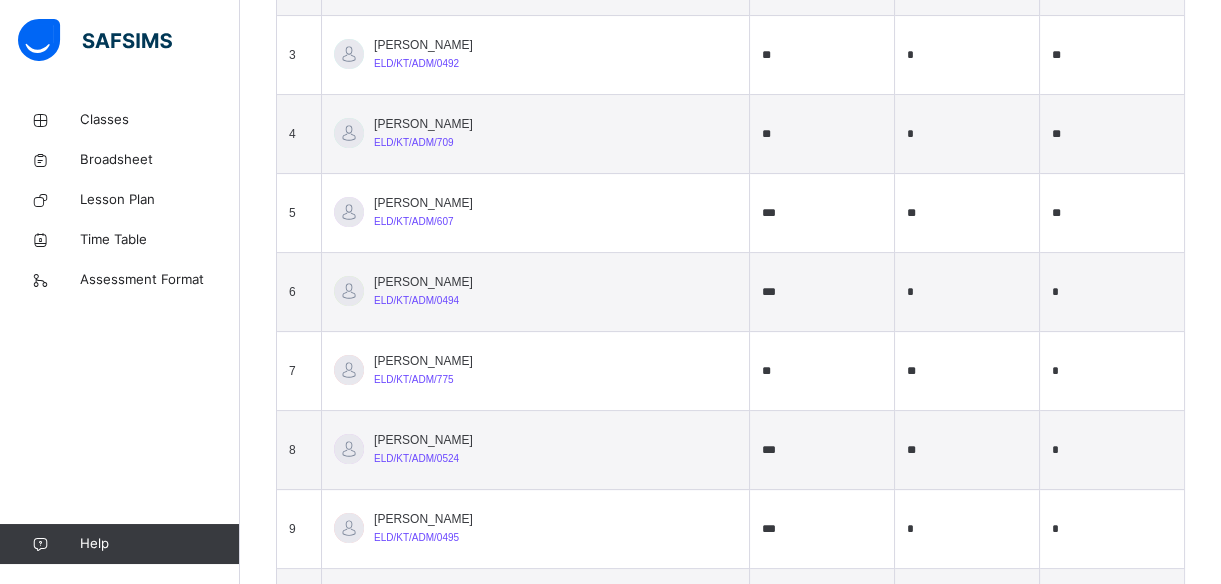 click on "**" at bounding box center [967, 213] 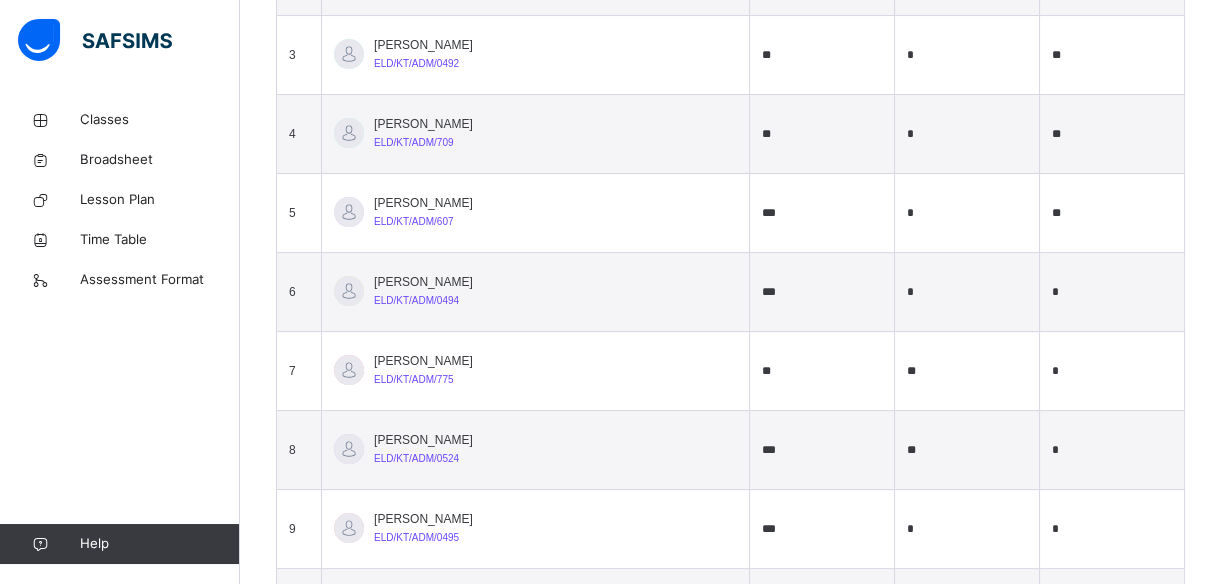 type on "*" 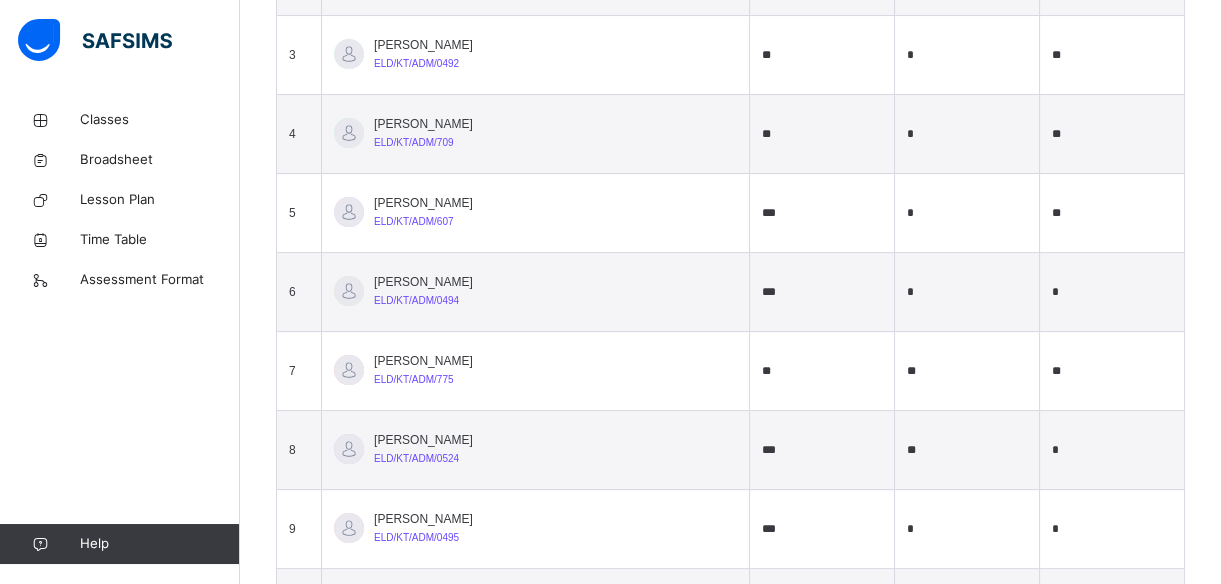 type on "**" 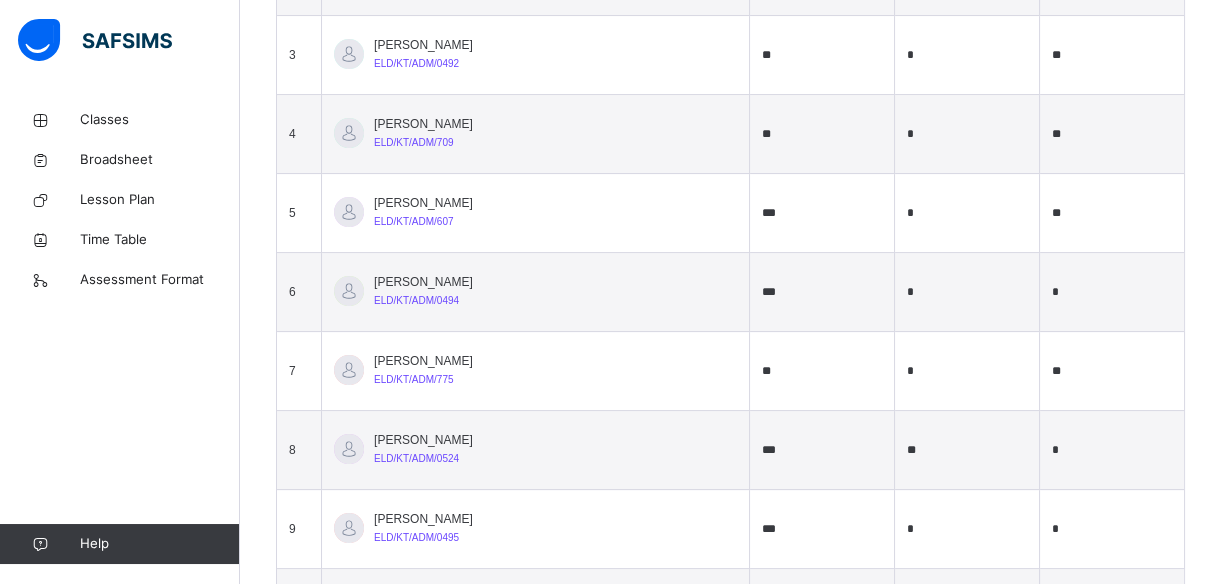 type on "*" 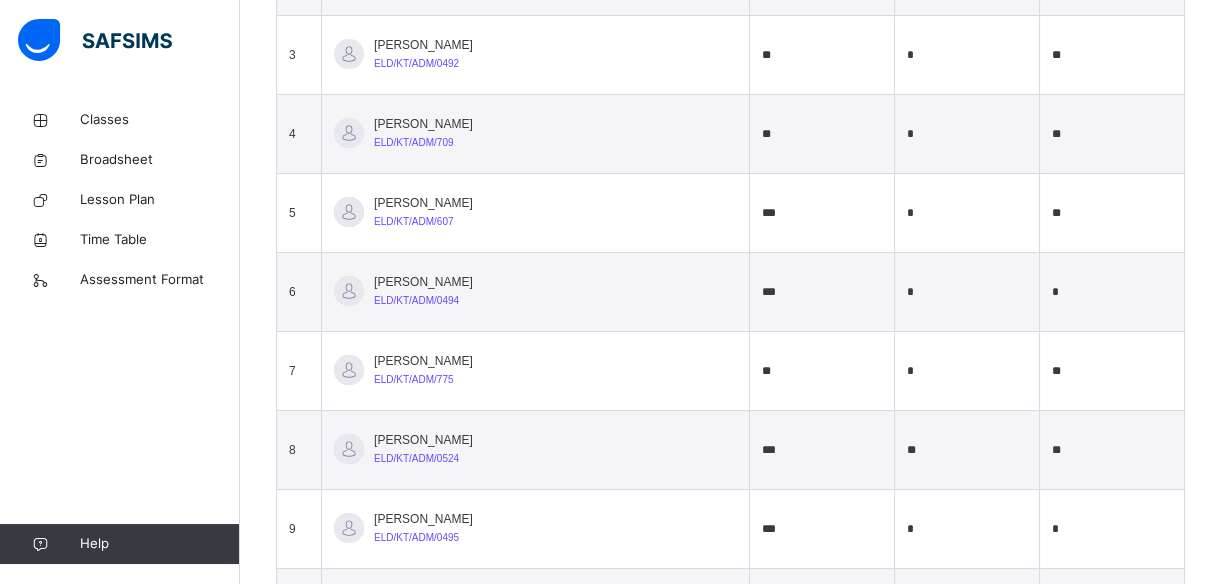 type on "**" 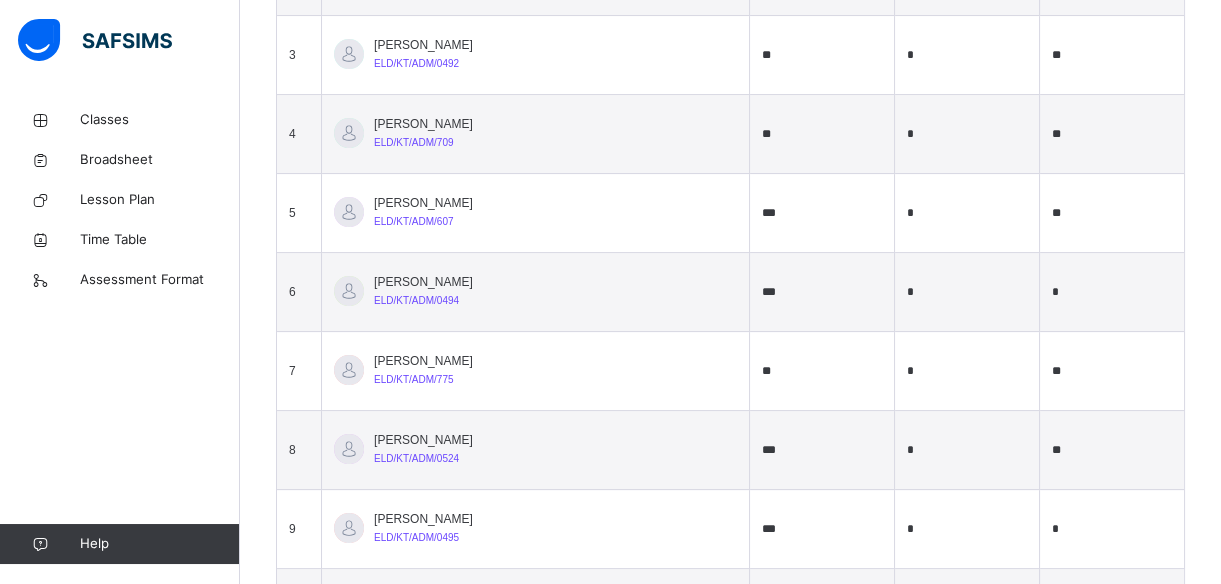 type on "*" 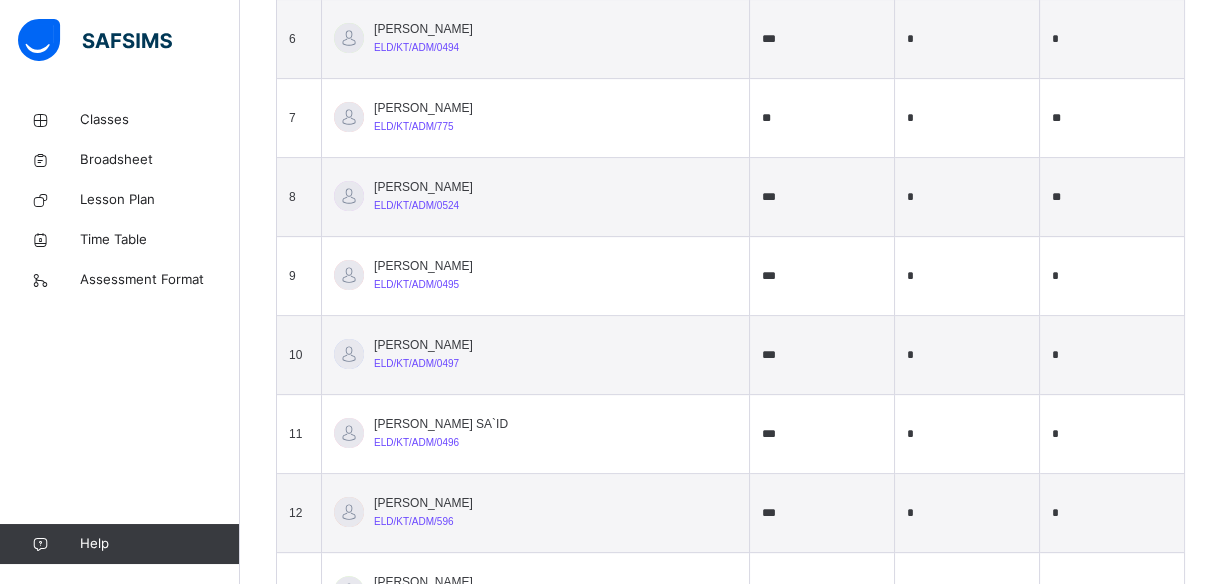 scroll, scrollTop: 1129, scrollLeft: 0, axis: vertical 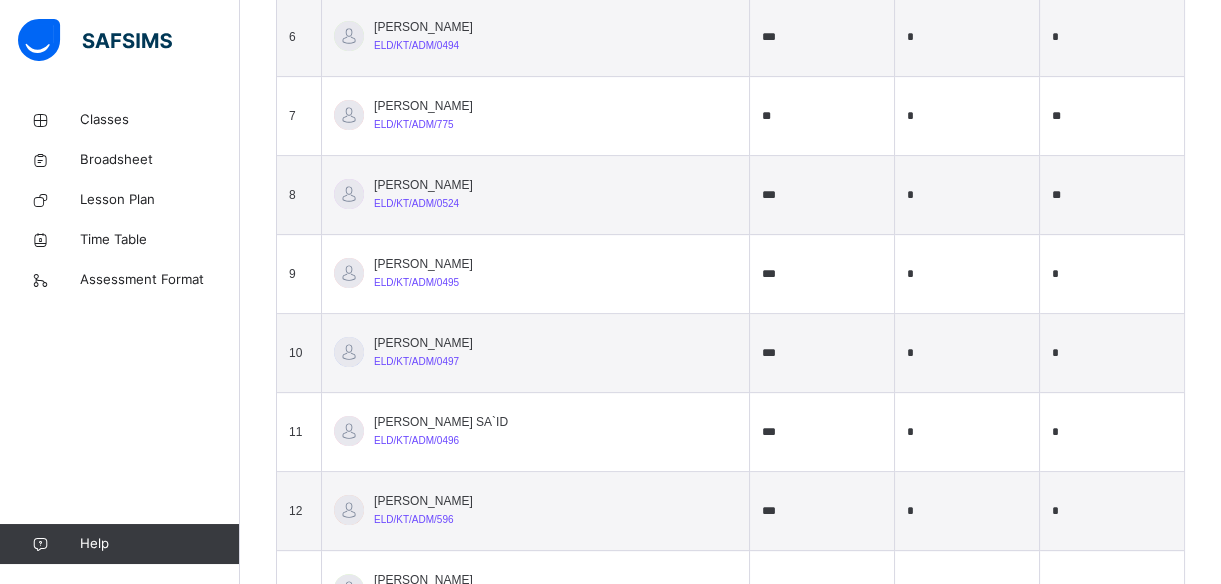 click on "*" at bounding box center (1112, 353) 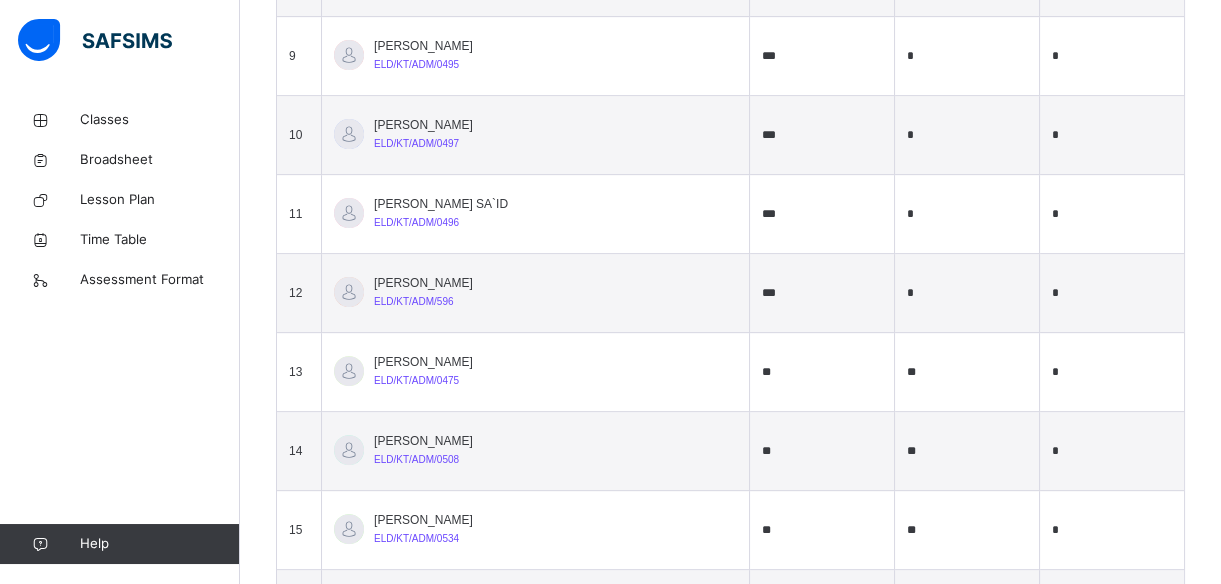 scroll, scrollTop: 1383, scrollLeft: 0, axis: vertical 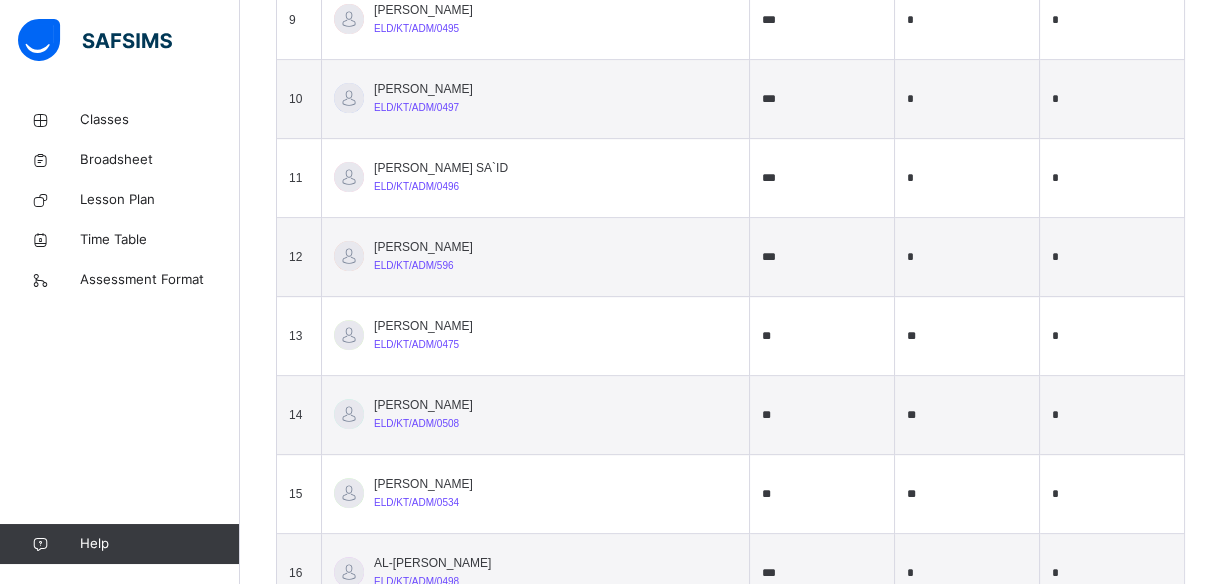click on "*" at bounding box center [1112, 336] 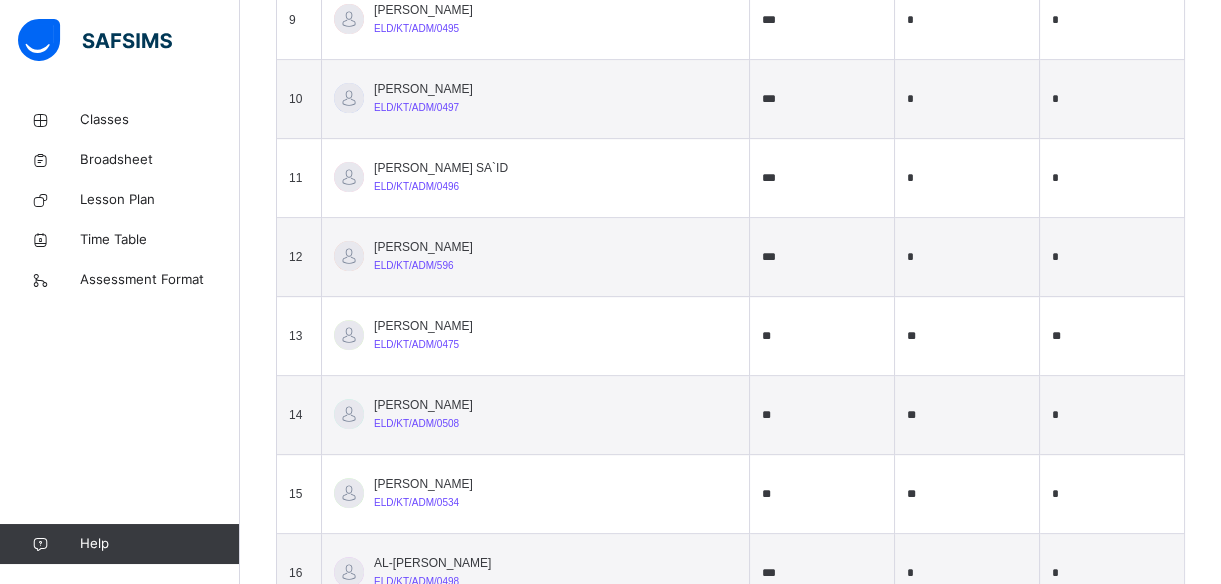 type on "**" 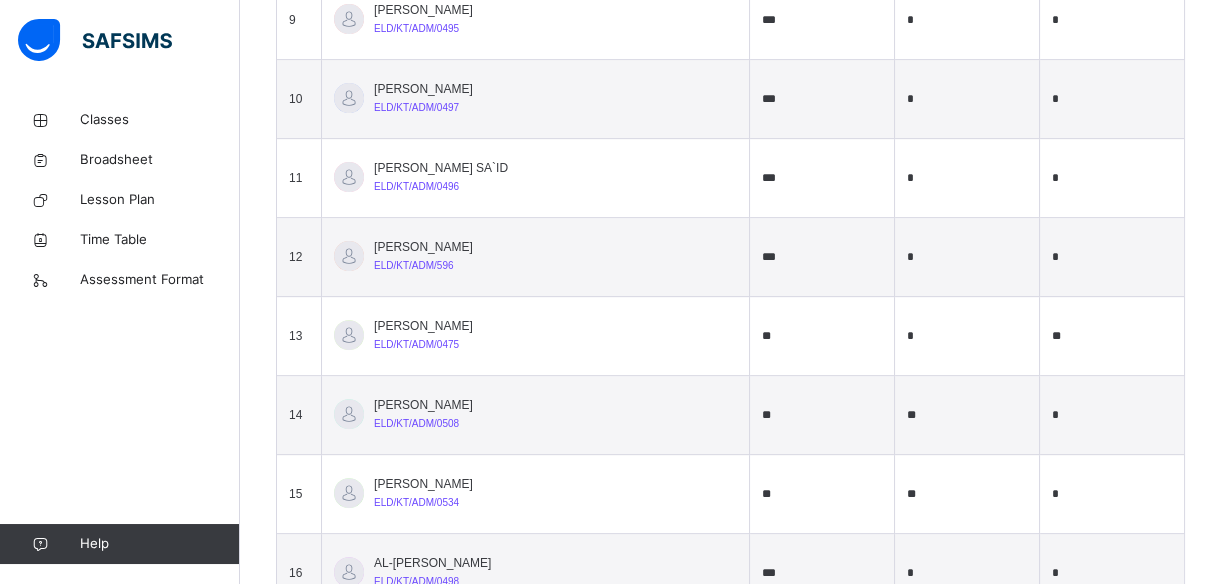 type on "*" 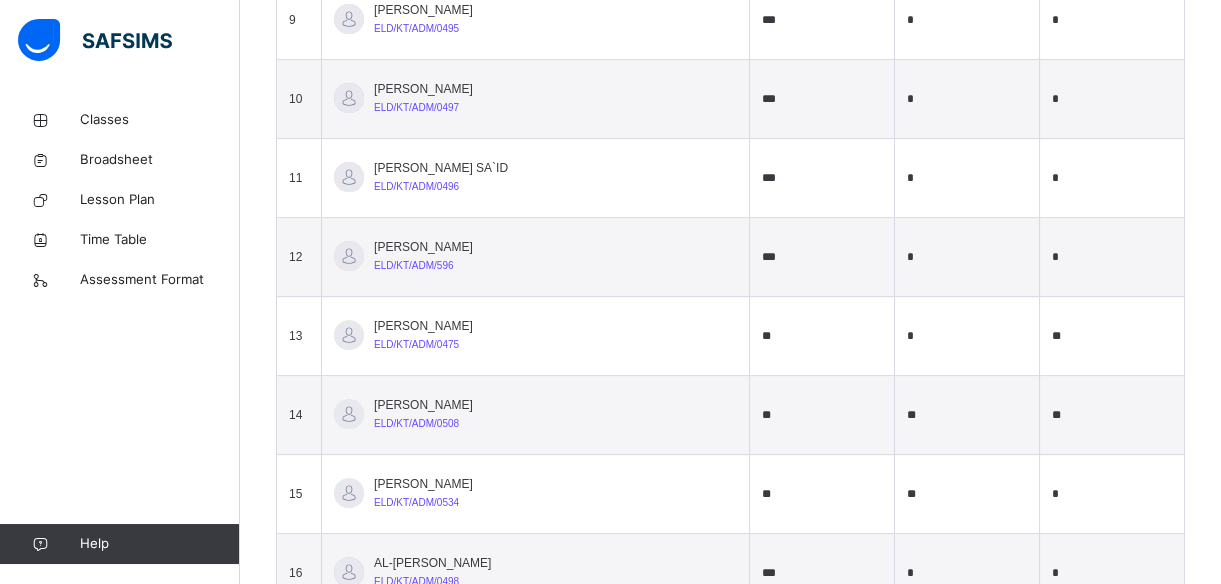 type on "**" 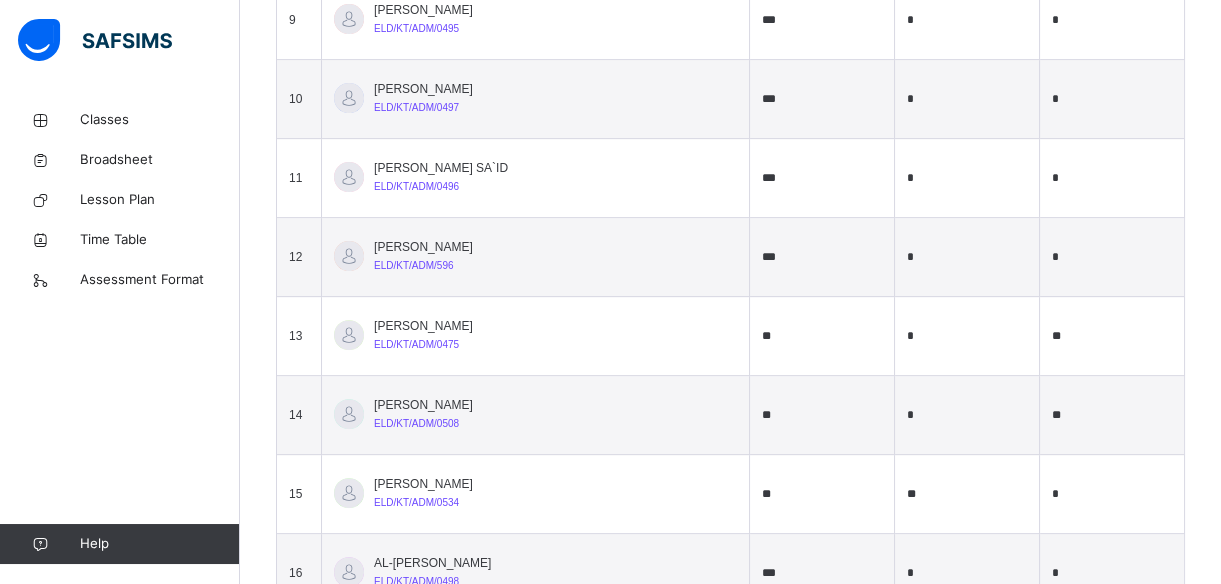 type on "*" 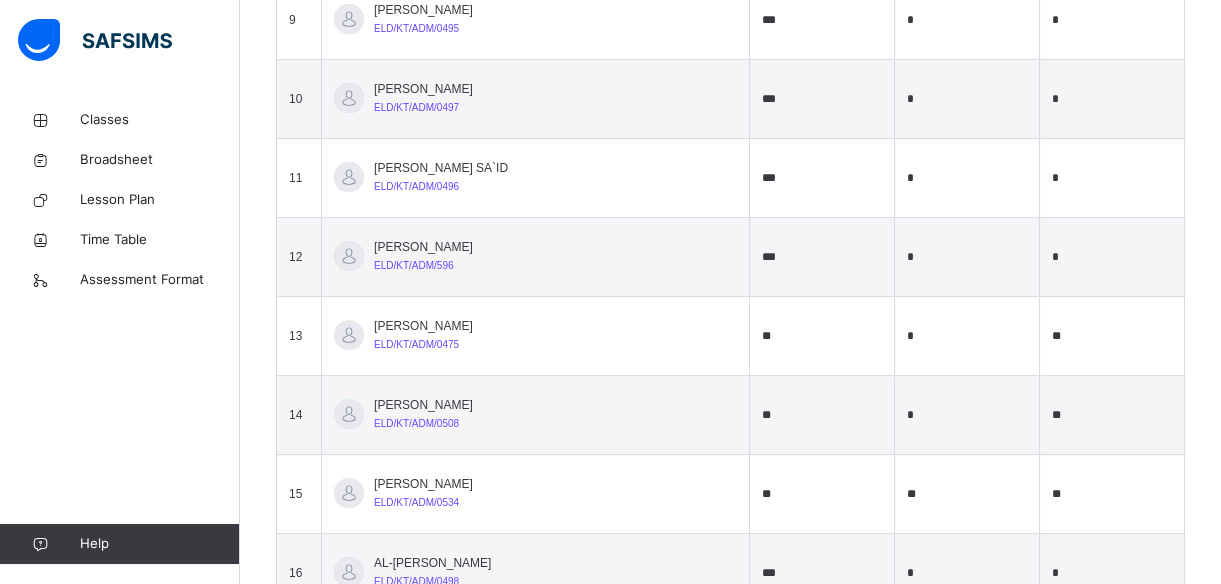 type on "**" 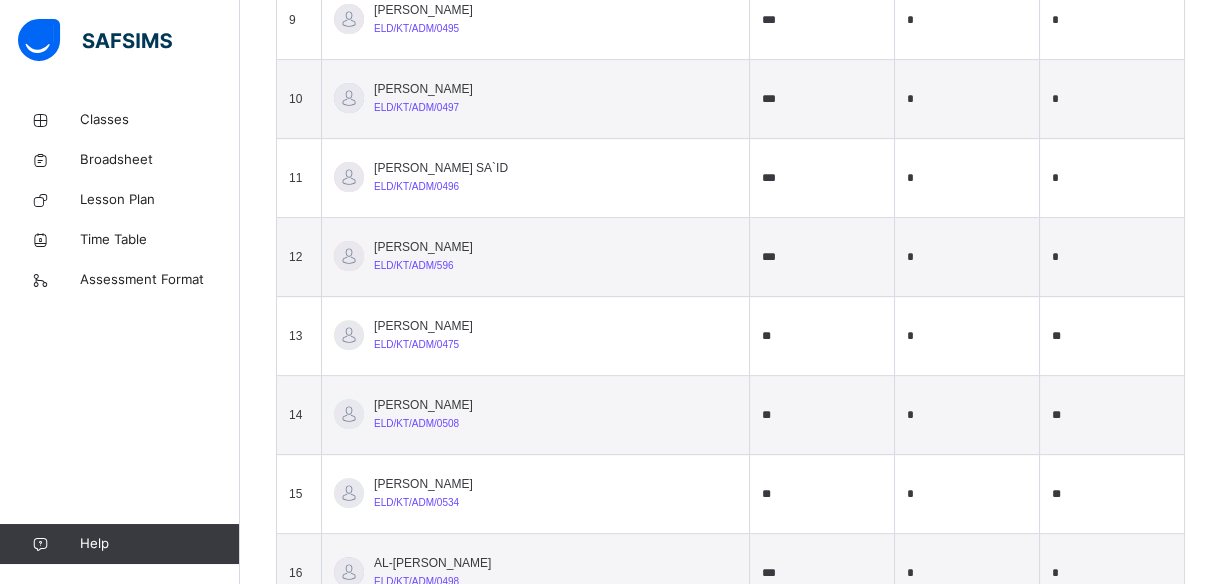 type on "*" 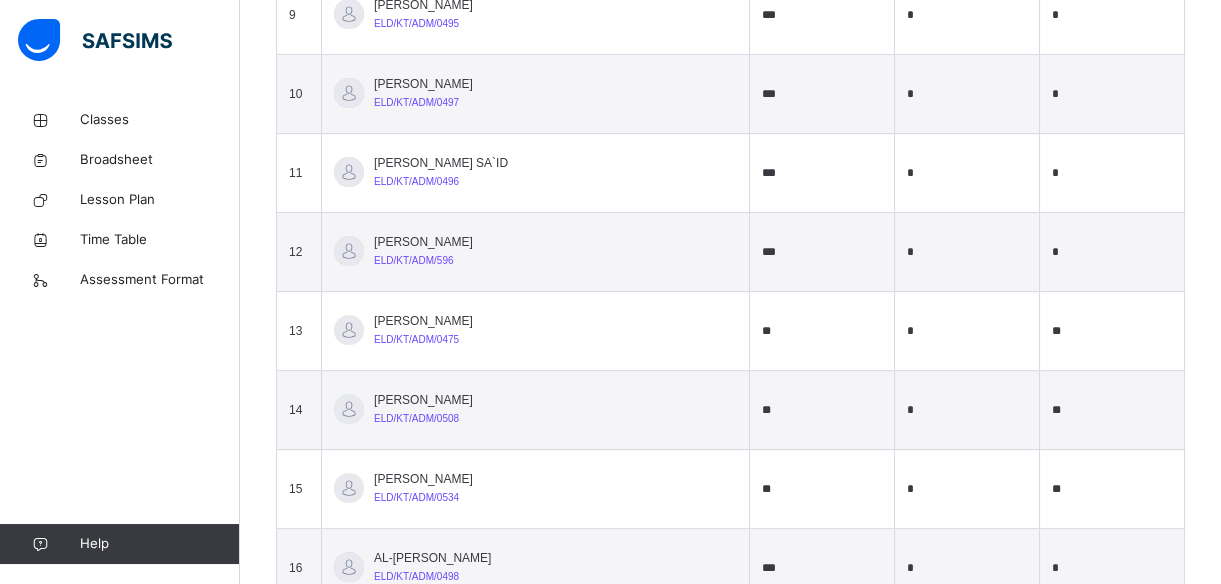 type on "*" 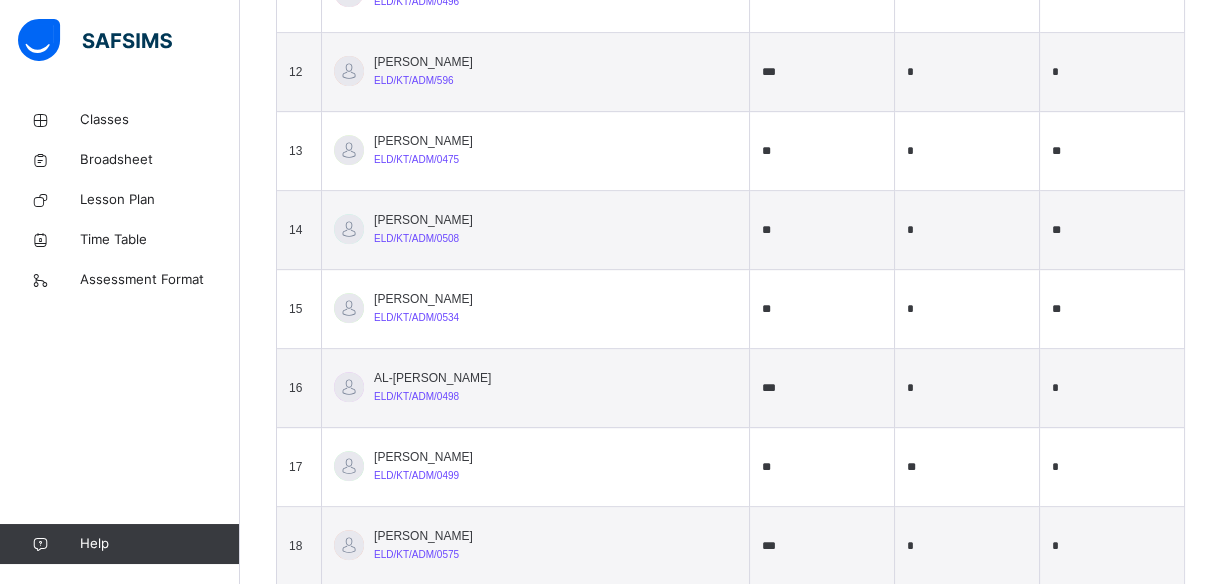 scroll, scrollTop: 1570, scrollLeft: 0, axis: vertical 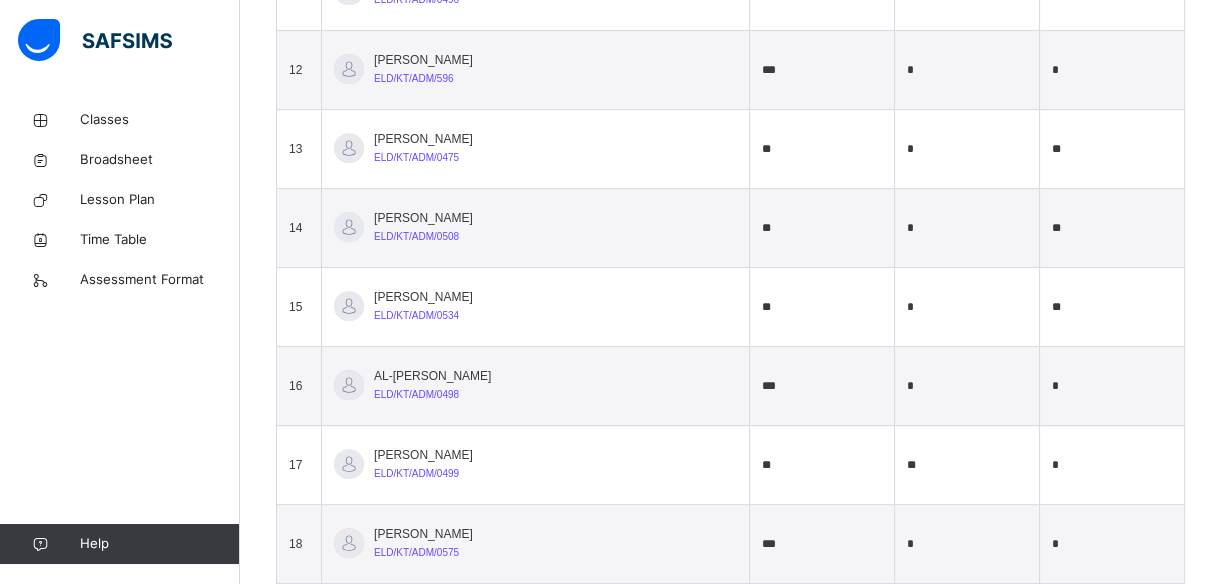 click on "*" at bounding box center (1112, 465) 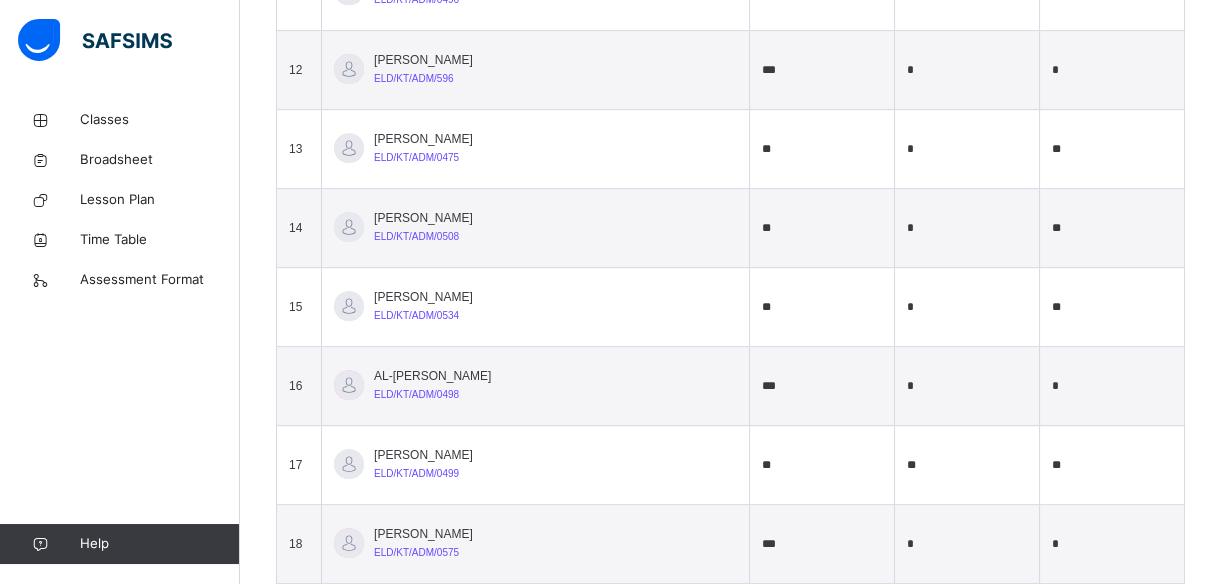 type on "**" 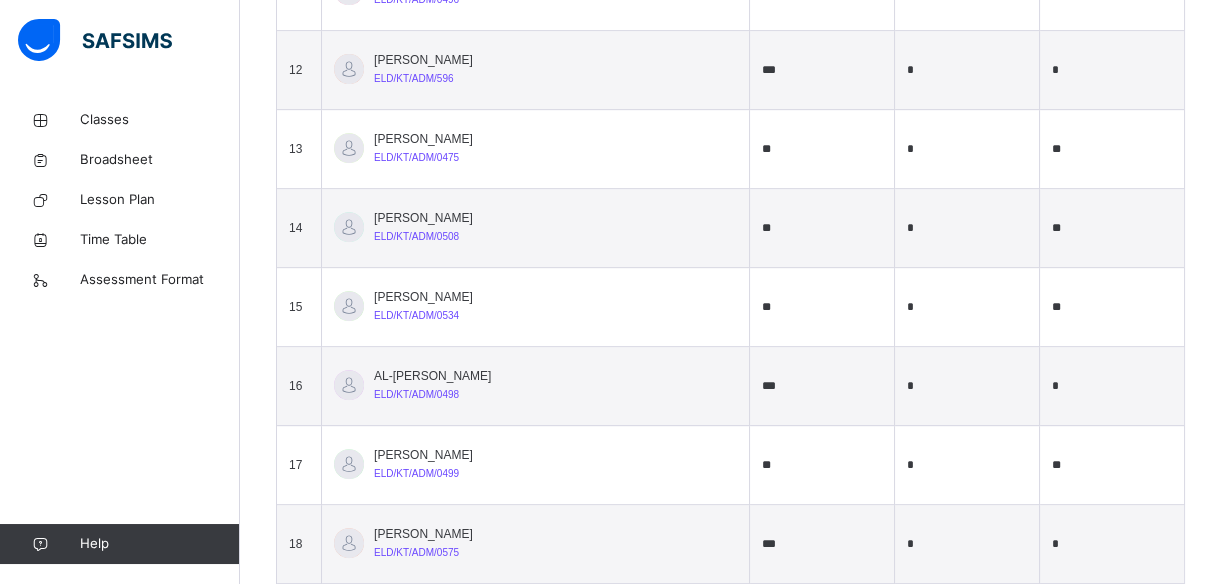 type on "*" 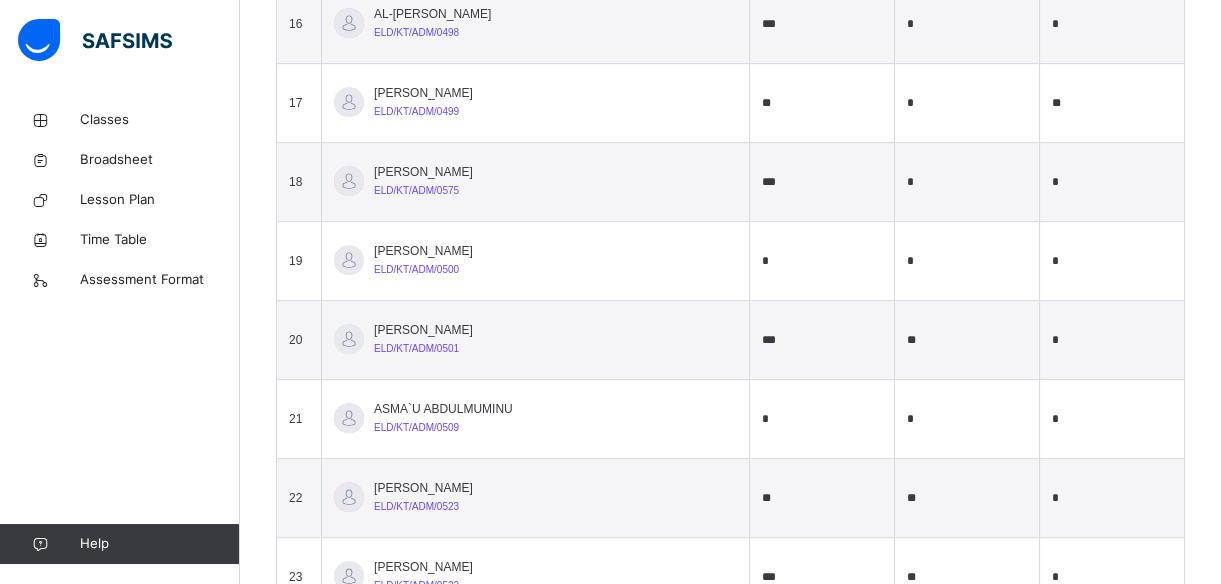 scroll, scrollTop: 1933, scrollLeft: 0, axis: vertical 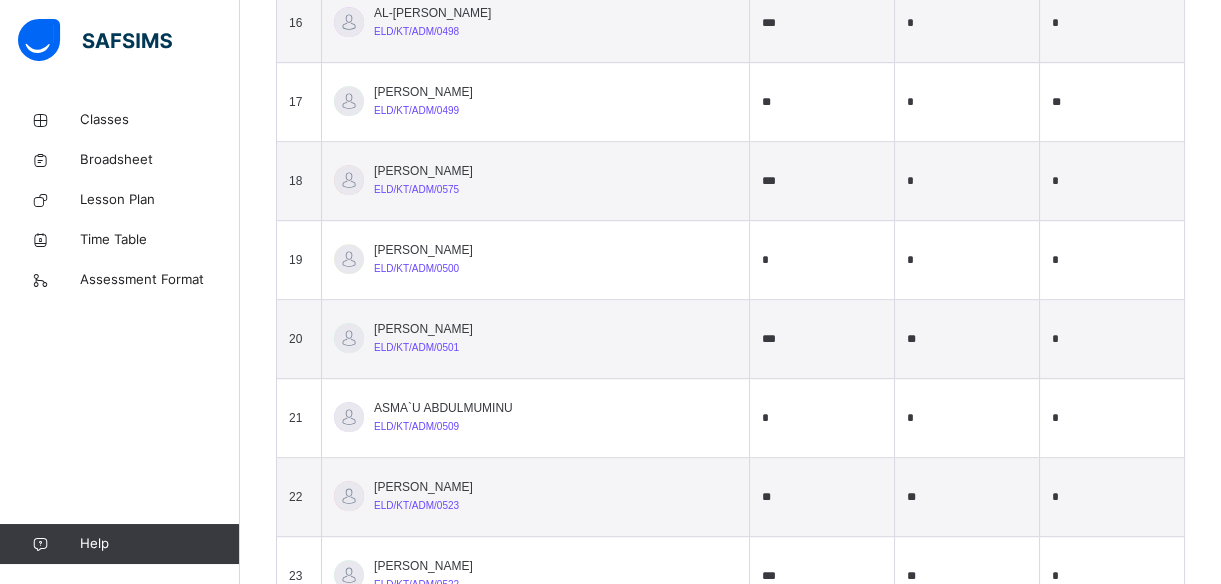 click on "*" at bounding box center [1112, 339] 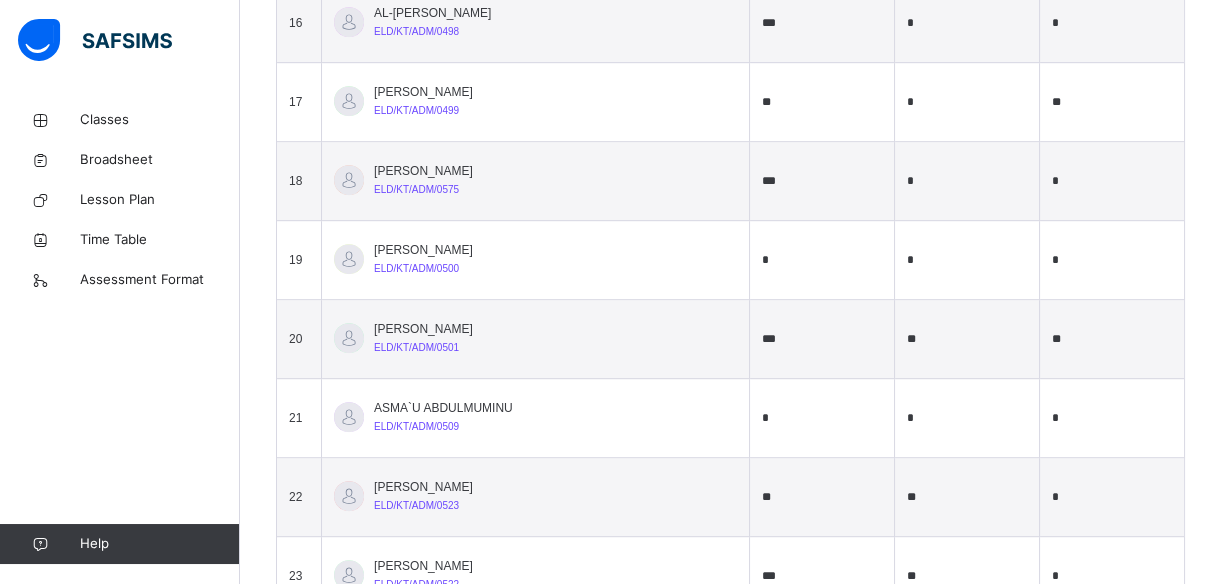 type on "**" 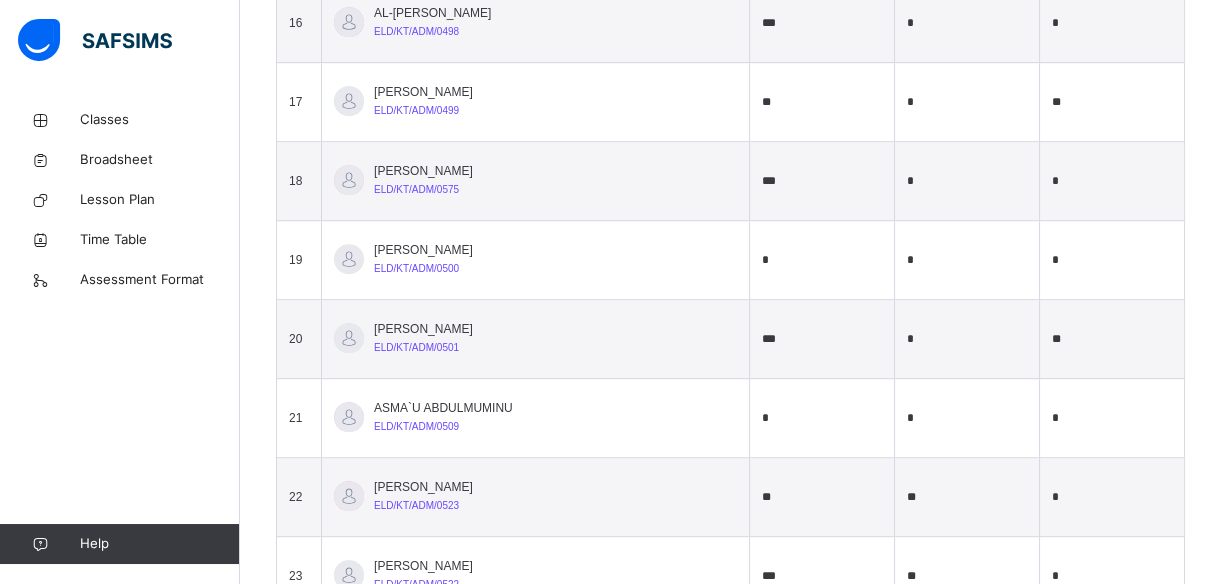 type on "*" 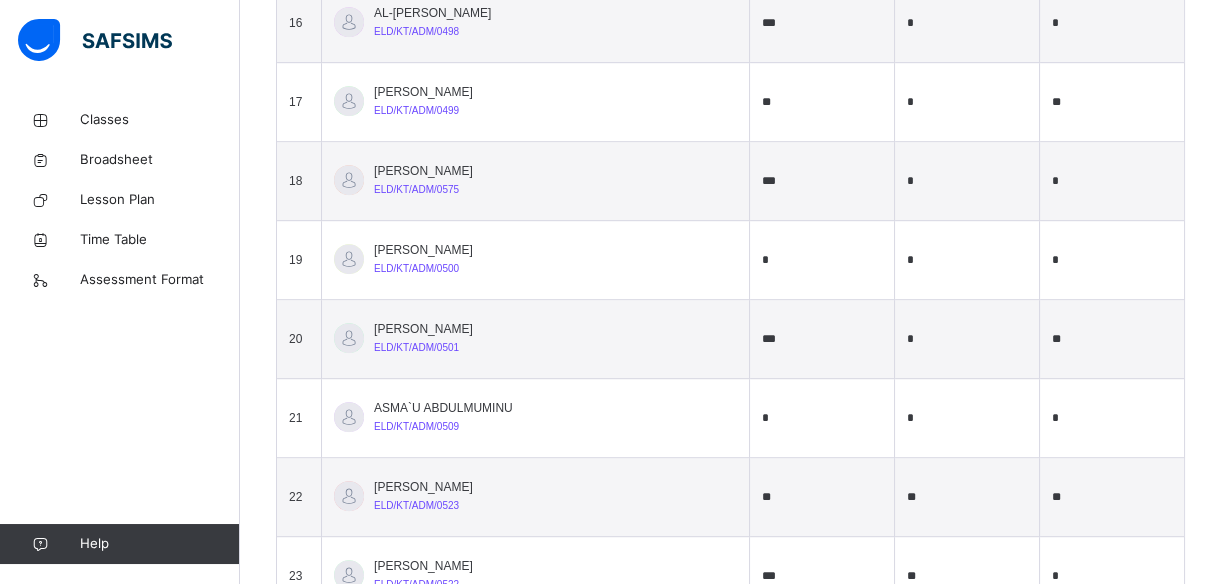type on "**" 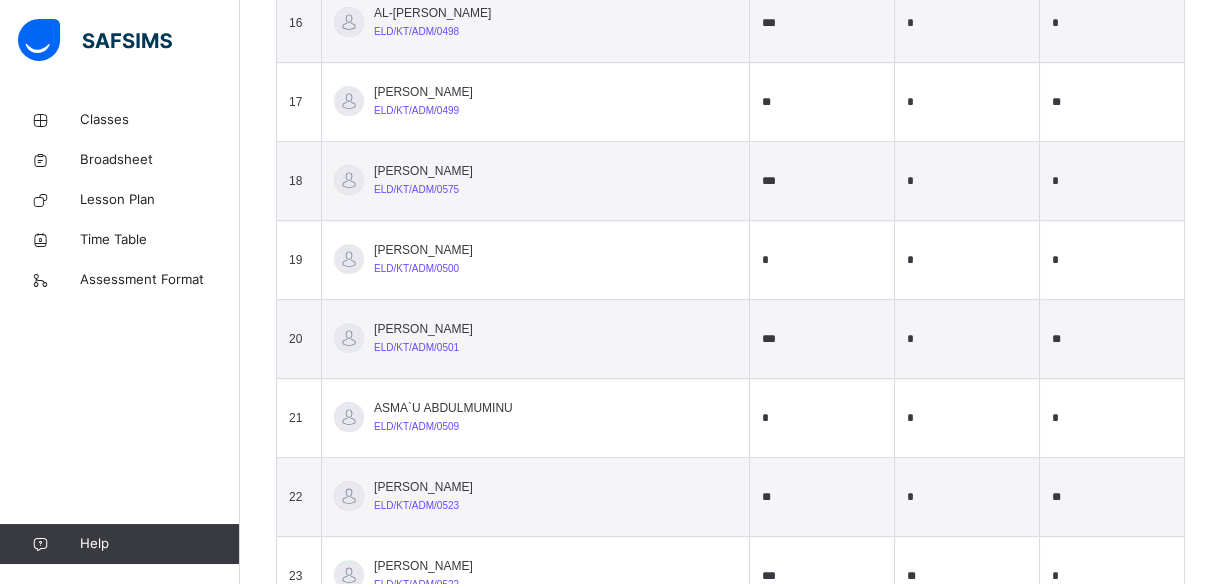 type on "*" 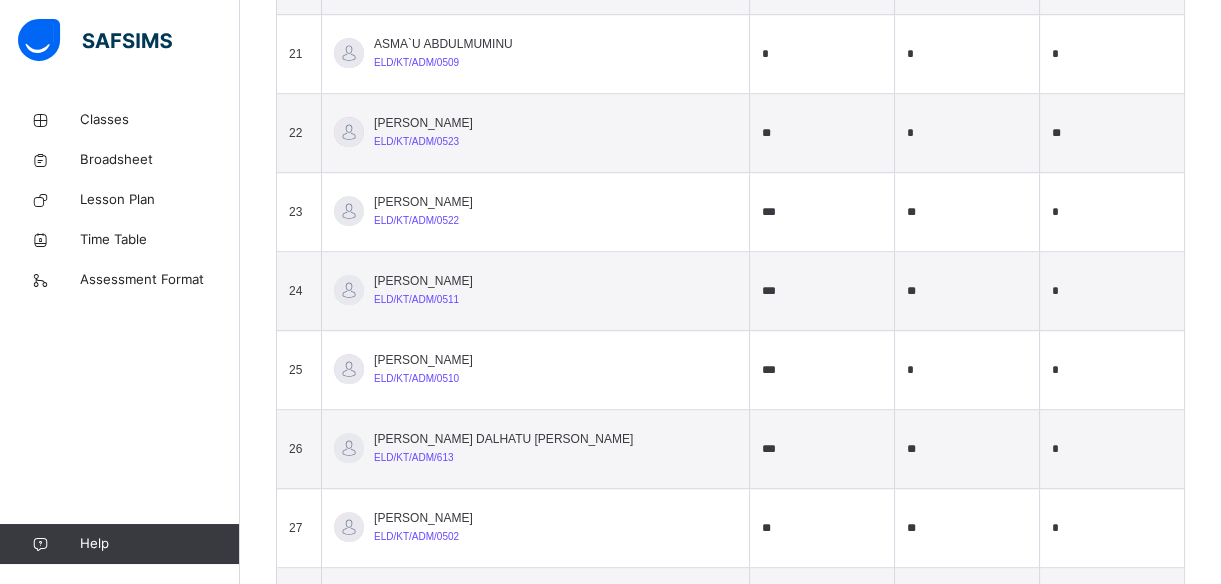 scroll, scrollTop: 2370, scrollLeft: 0, axis: vertical 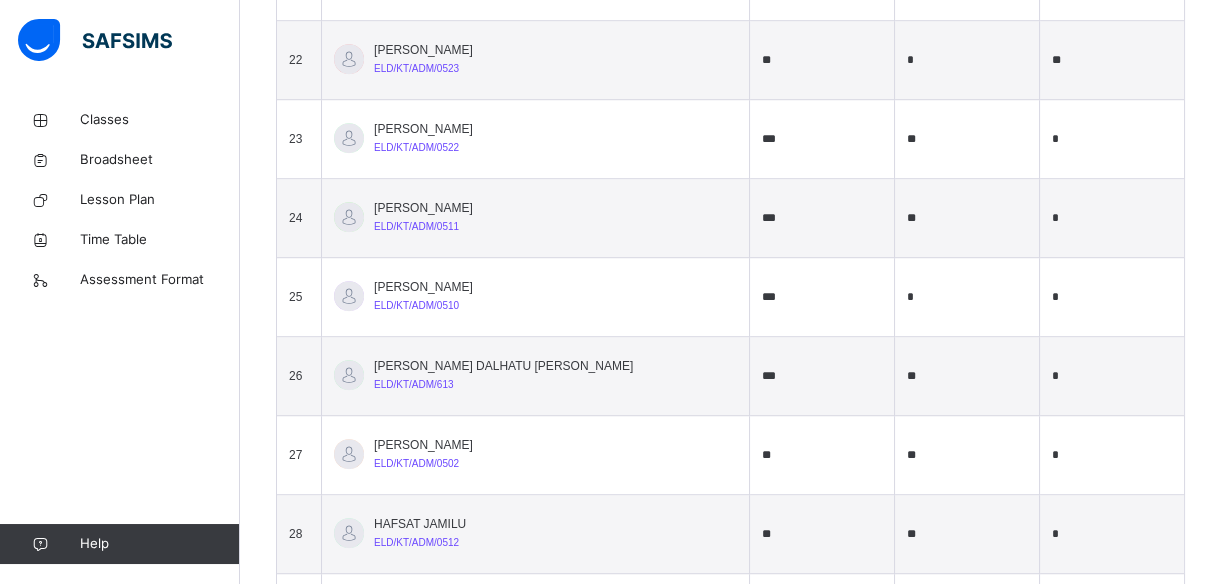 click on "*" at bounding box center [1112, 139] 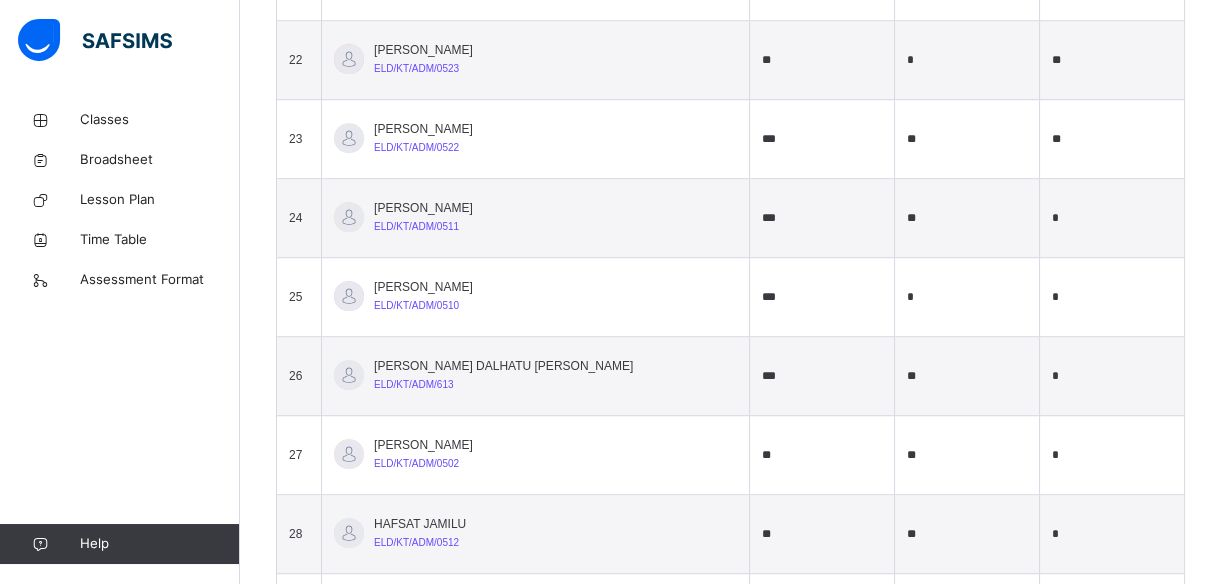 type on "**" 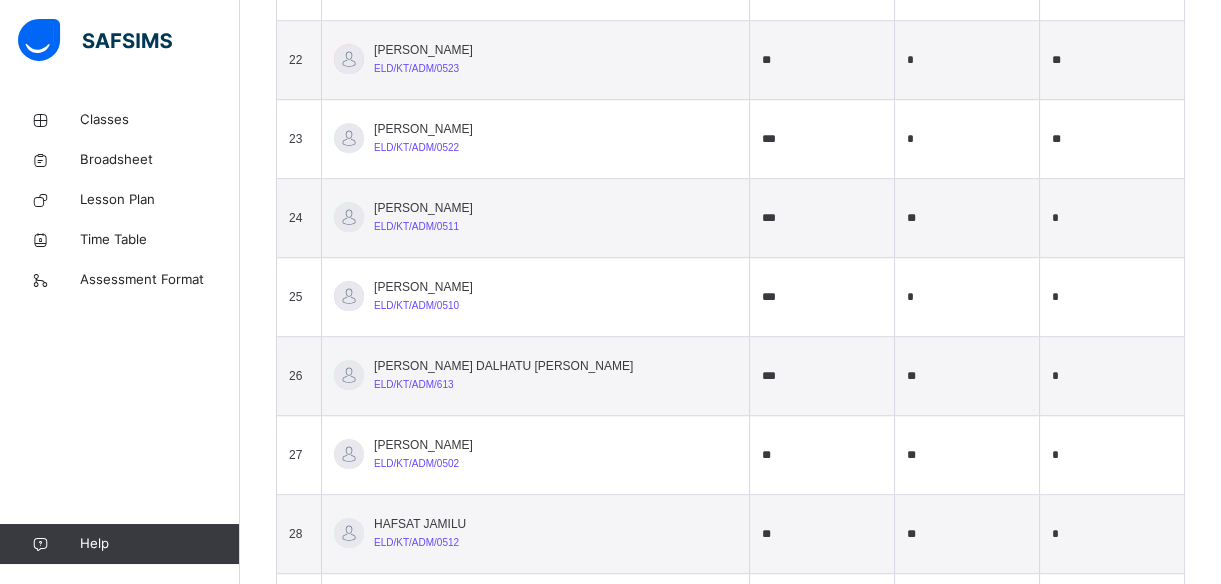 type on "*" 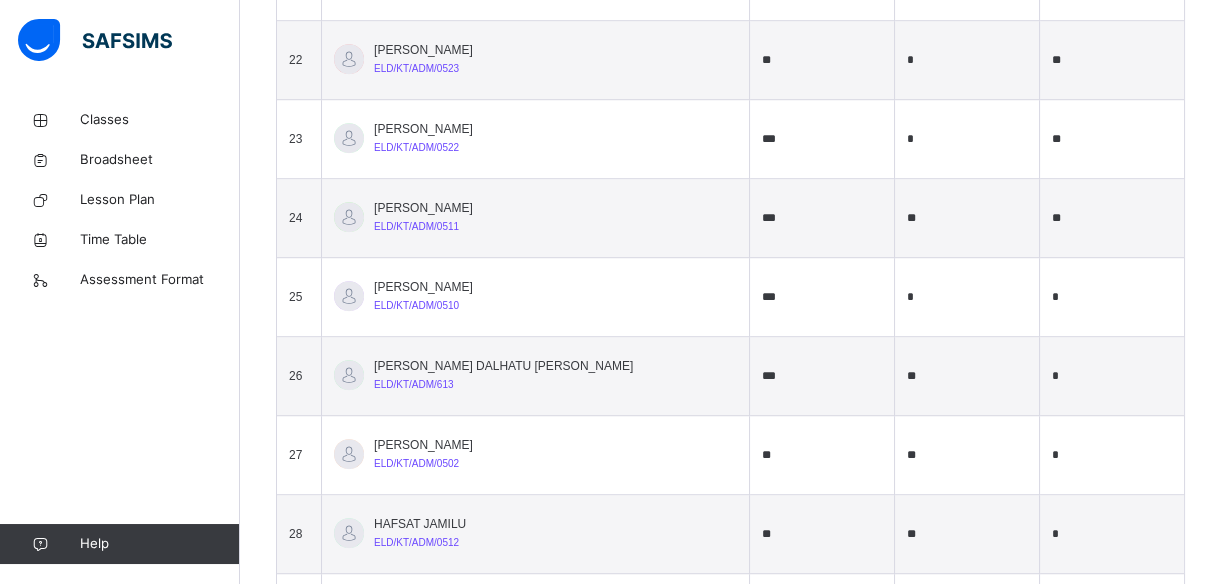 type on "**" 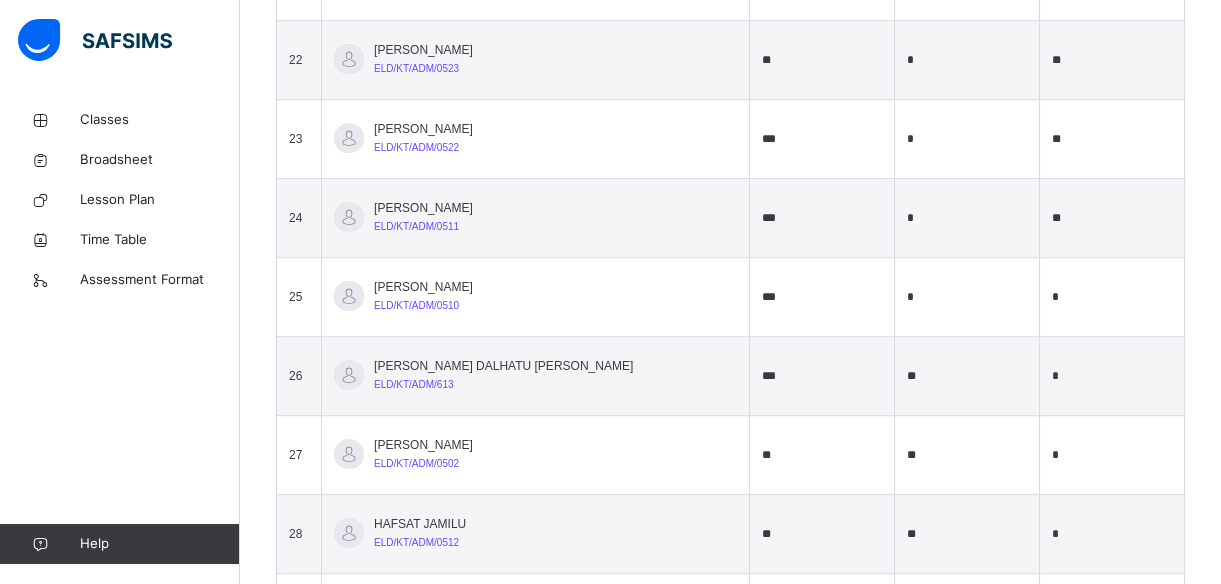 type on "*" 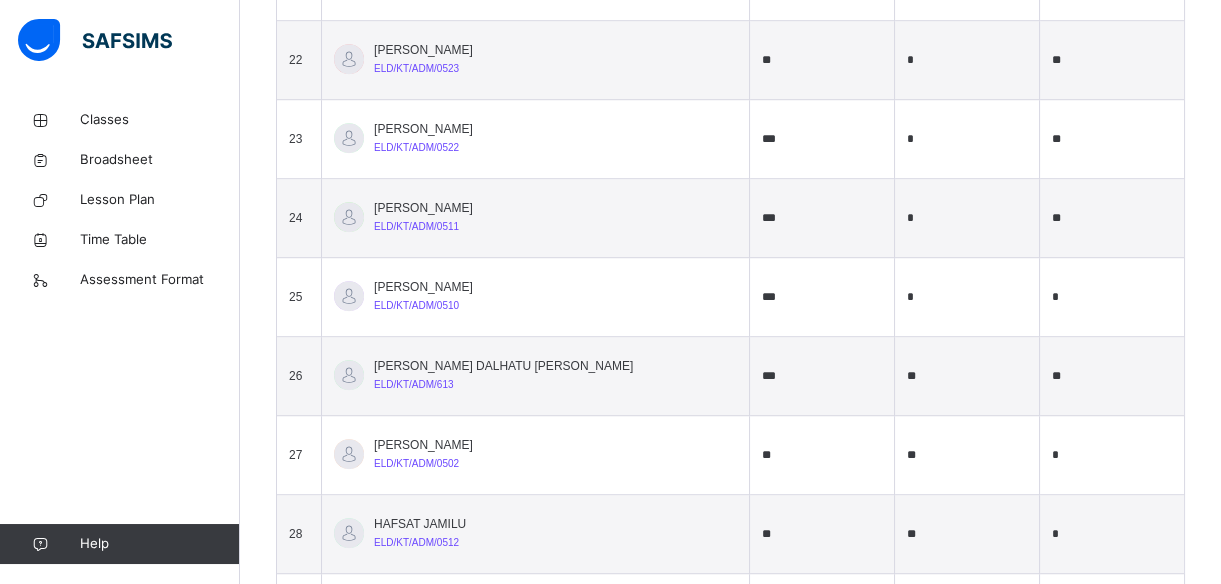 type on "**" 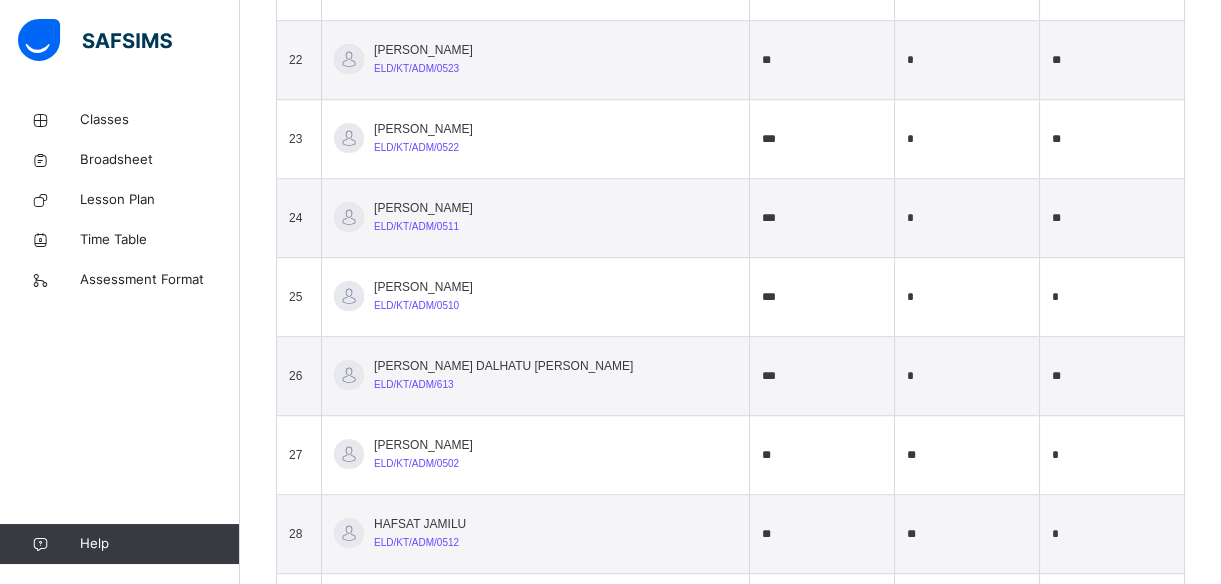 type on "*" 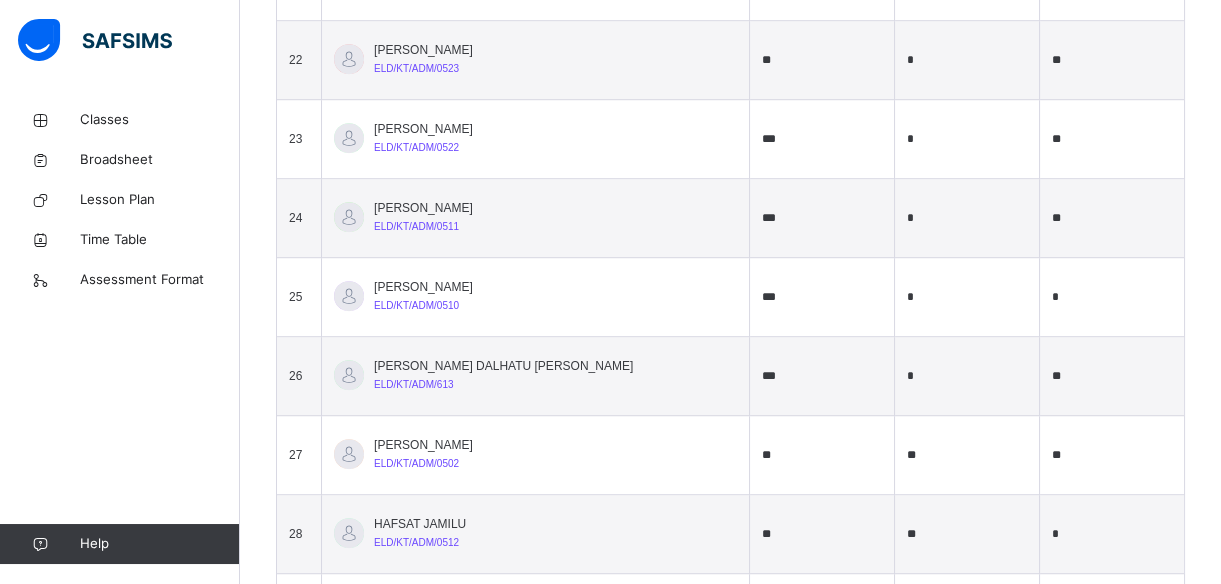 type on "**" 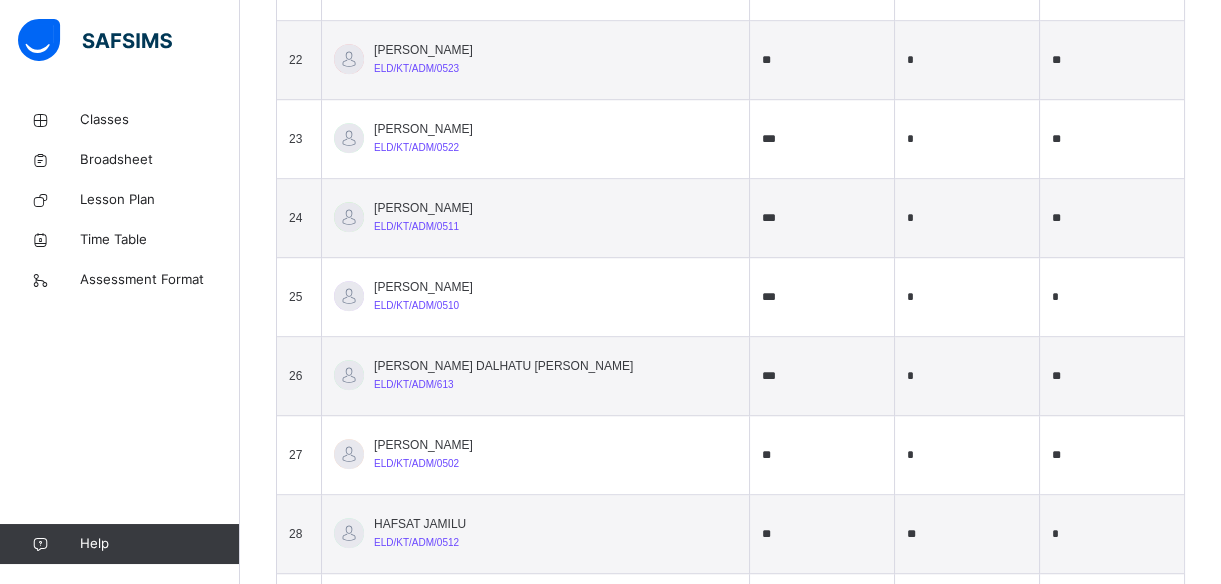 type on "*" 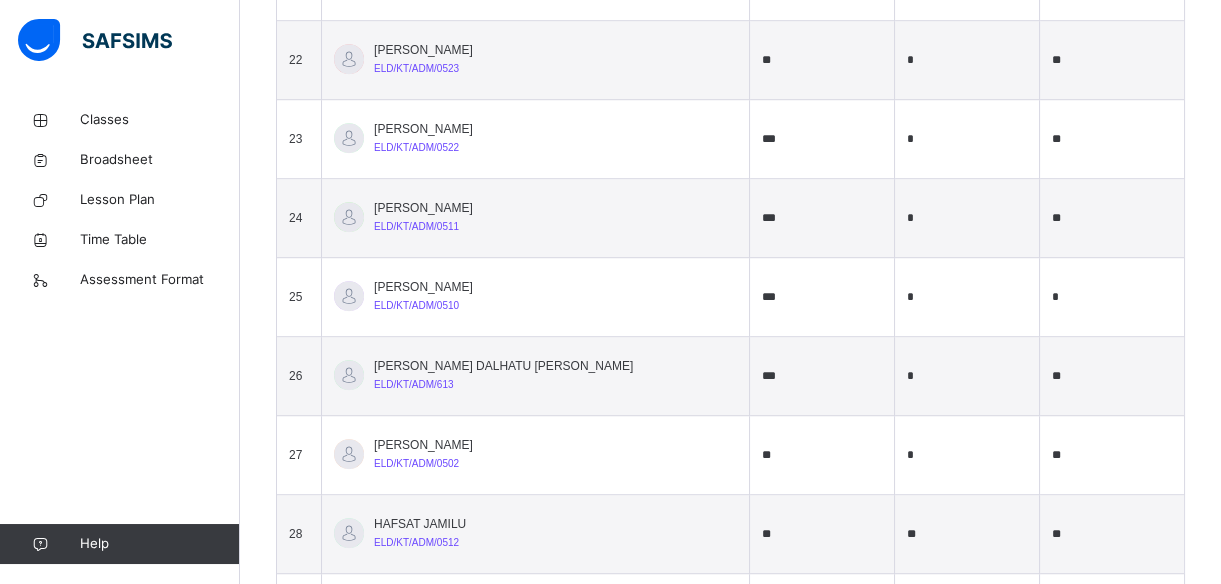type on "**" 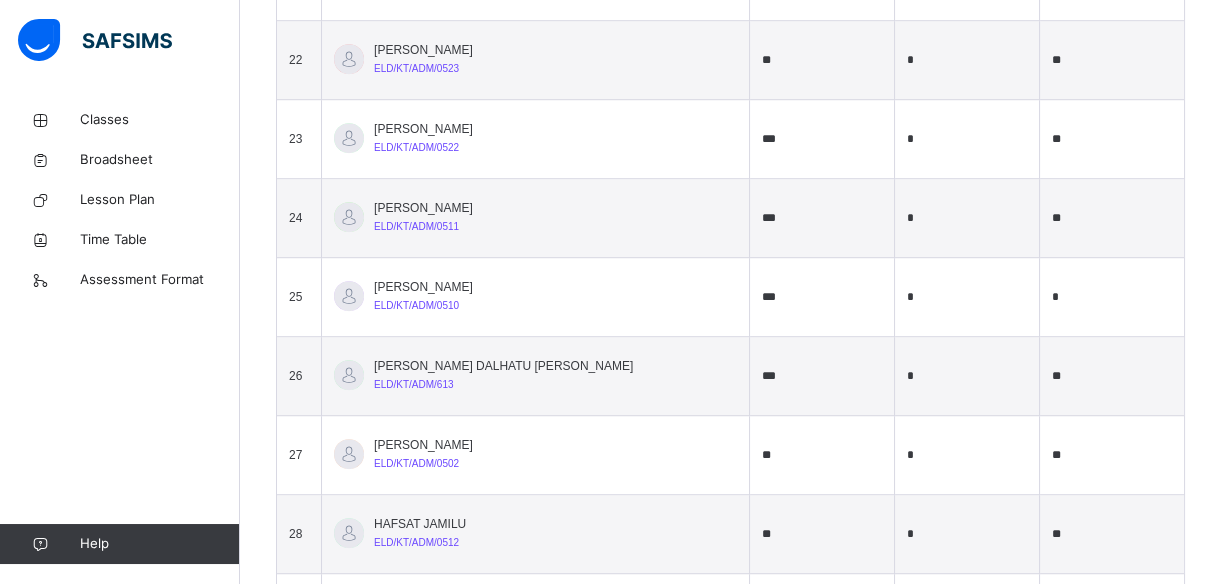 type on "*" 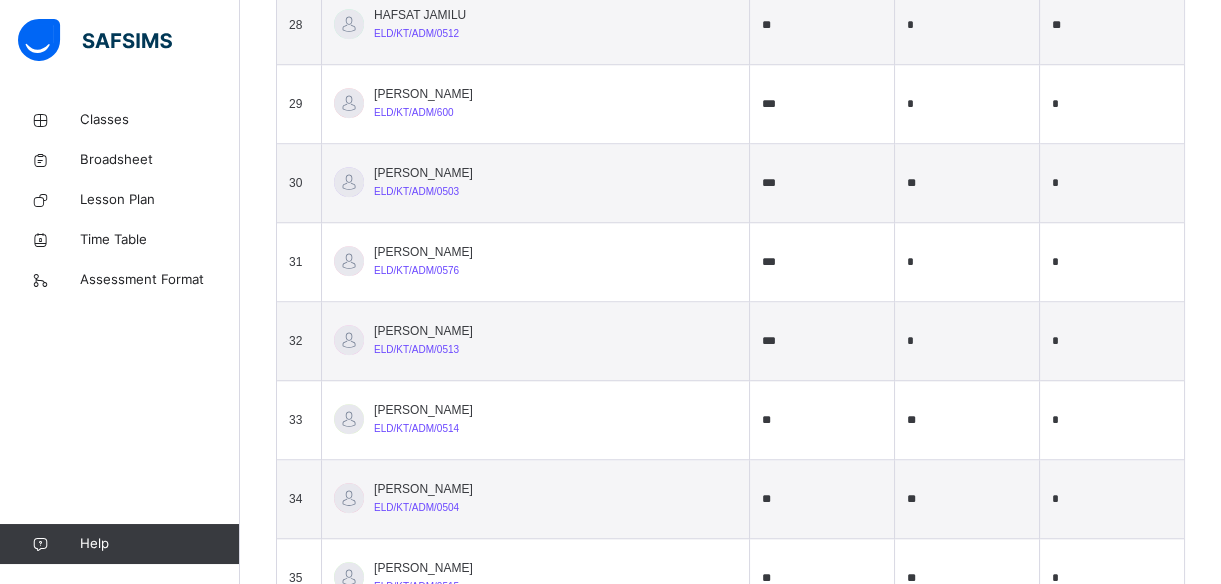 scroll, scrollTop: 2915, scrollLeft: 0, axis: vertical 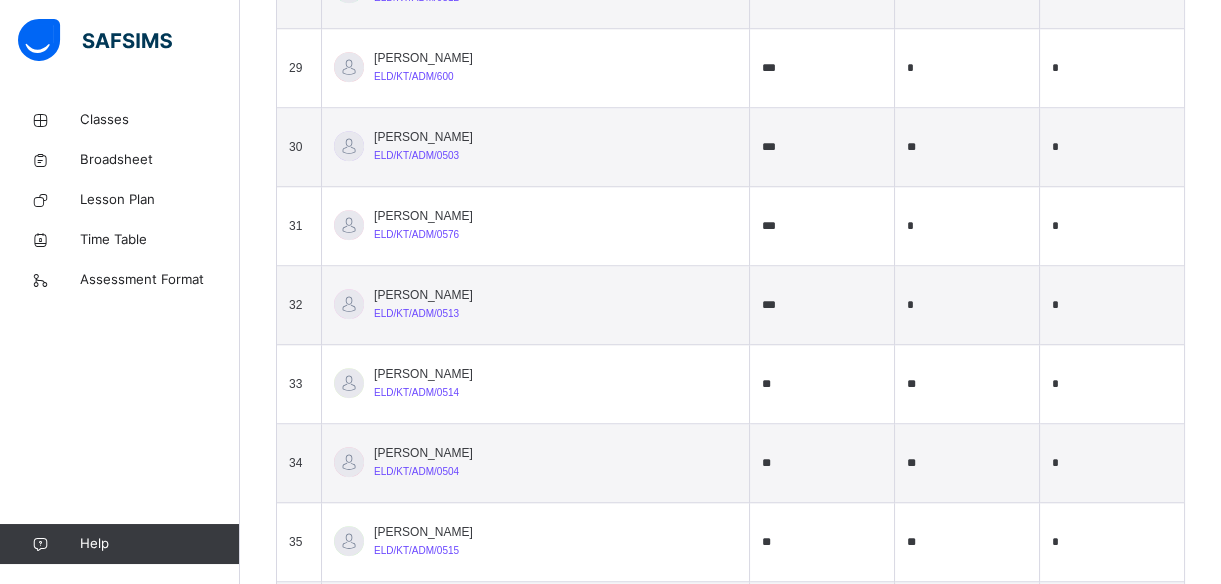 click on "*" at bounding box center (1112, 68) 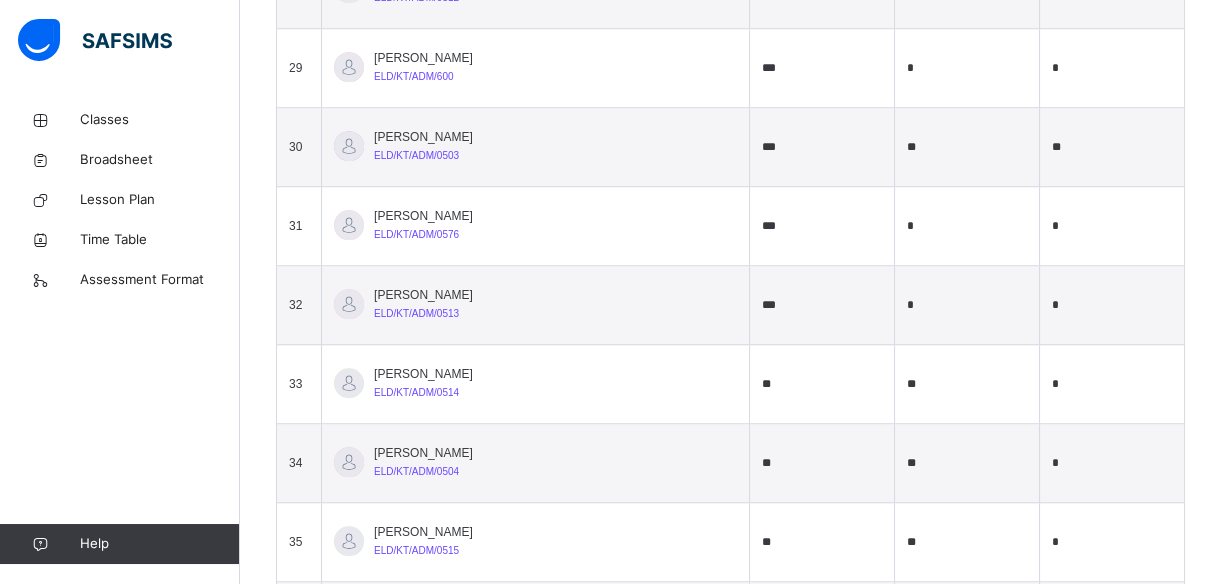 type on "**" 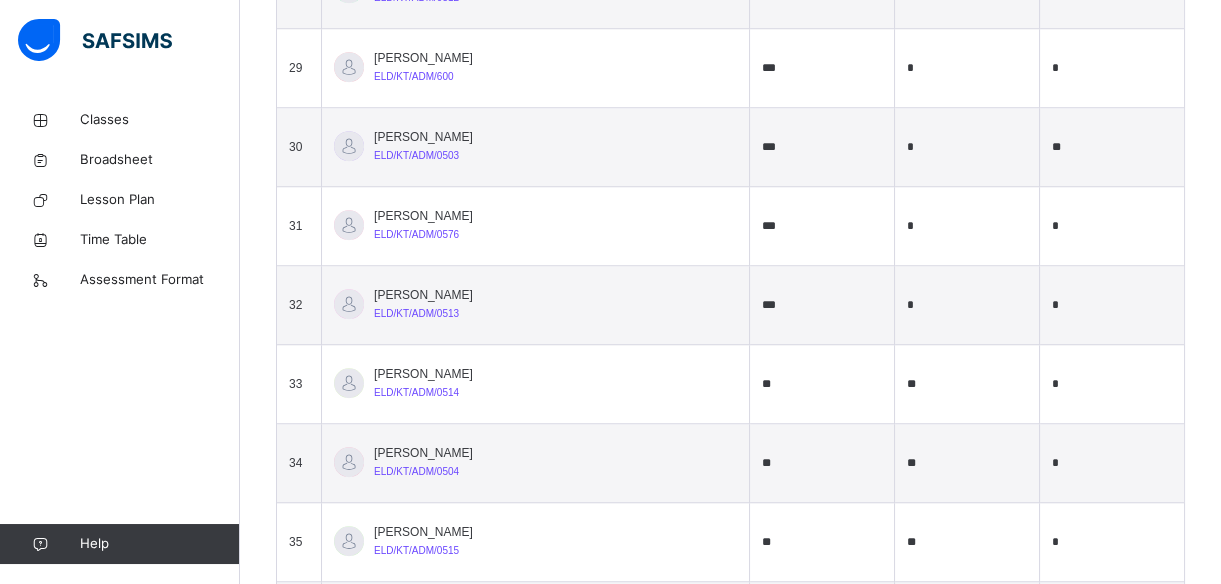 type on "*" 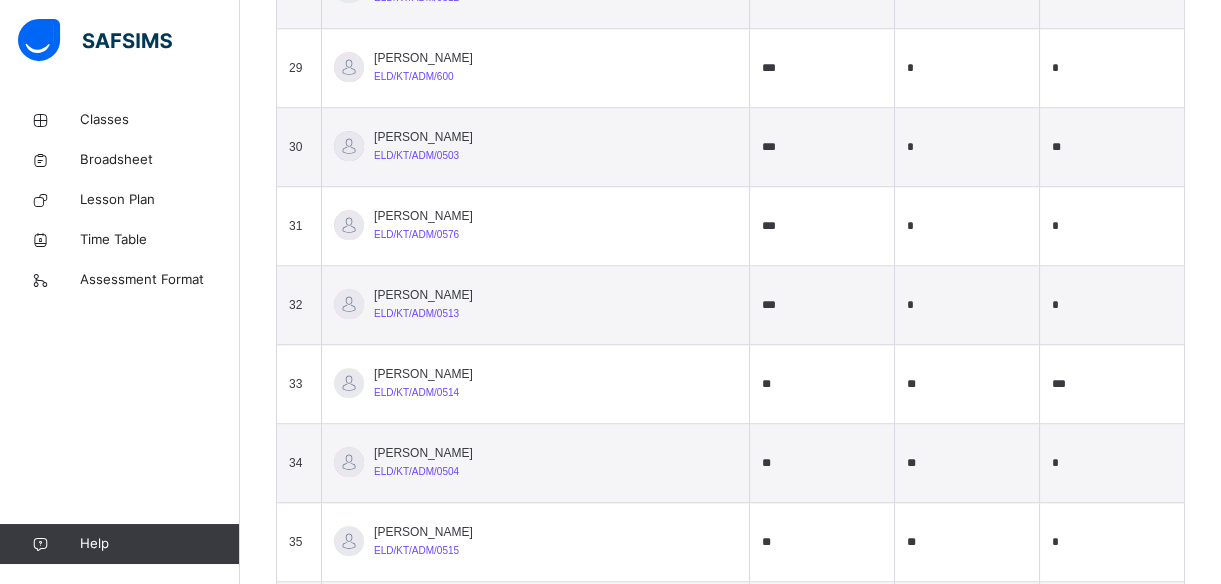 click on "***" at bounding box center (1112, 384) 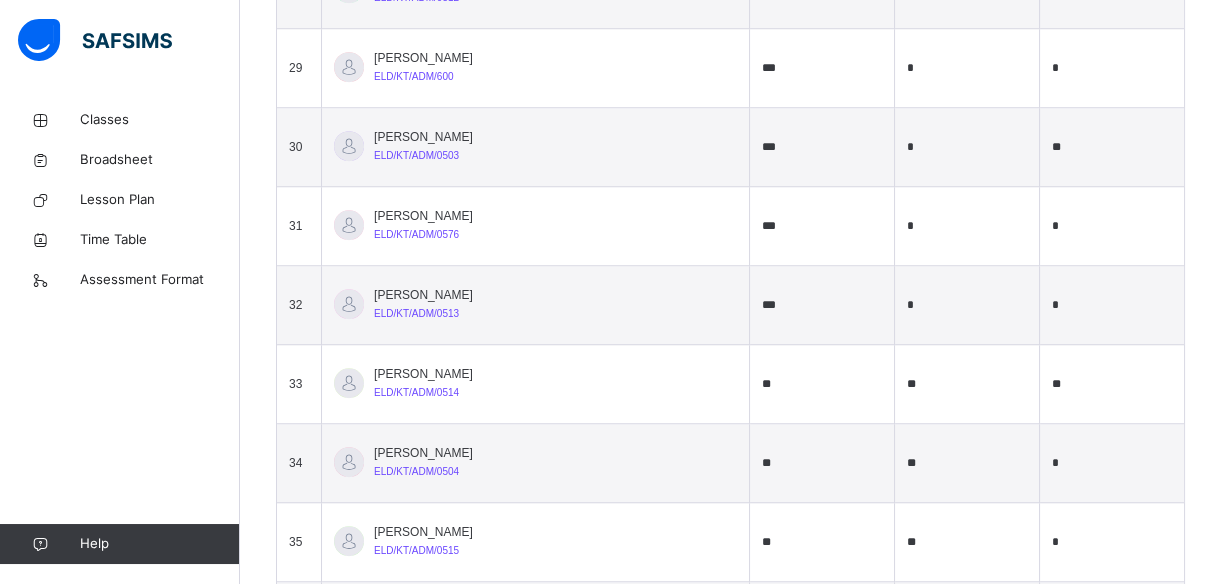 type on "**" 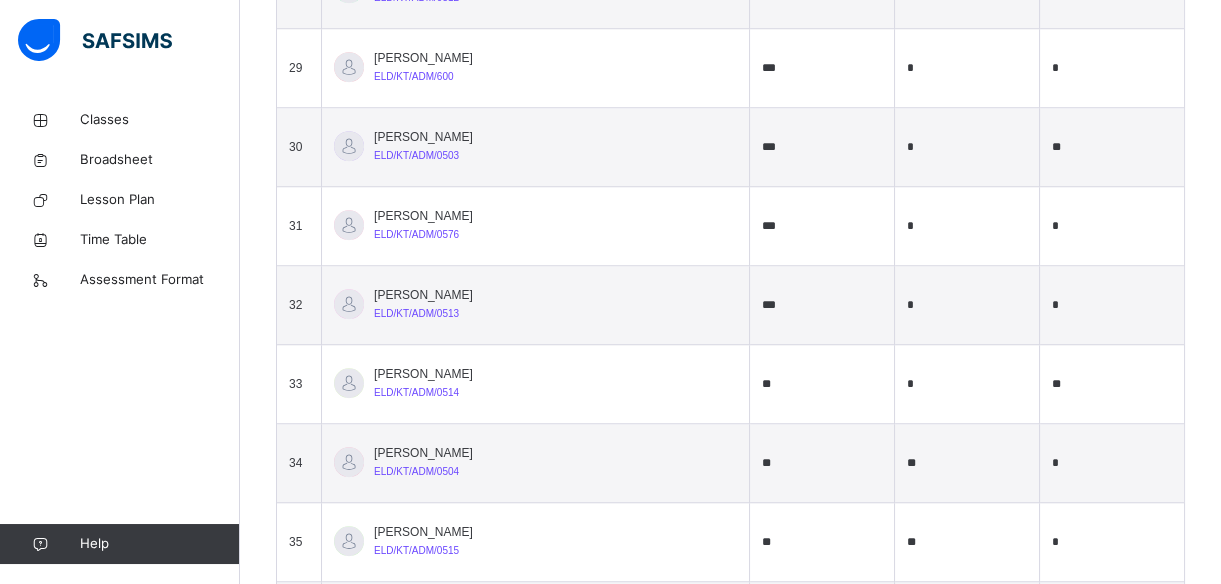 type on "*" 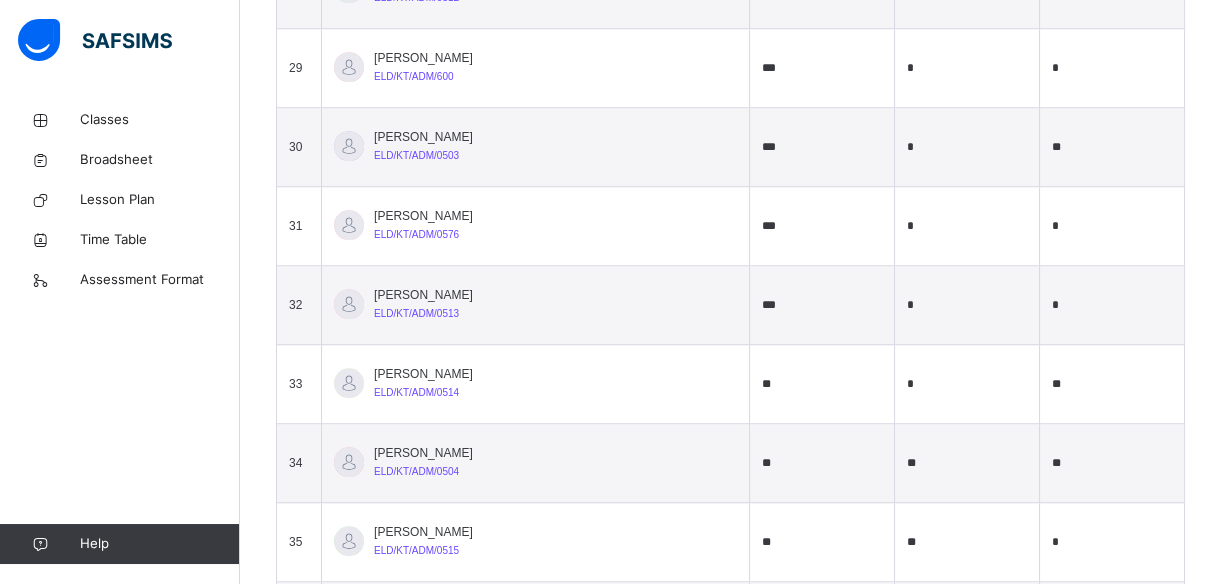 type on "**" 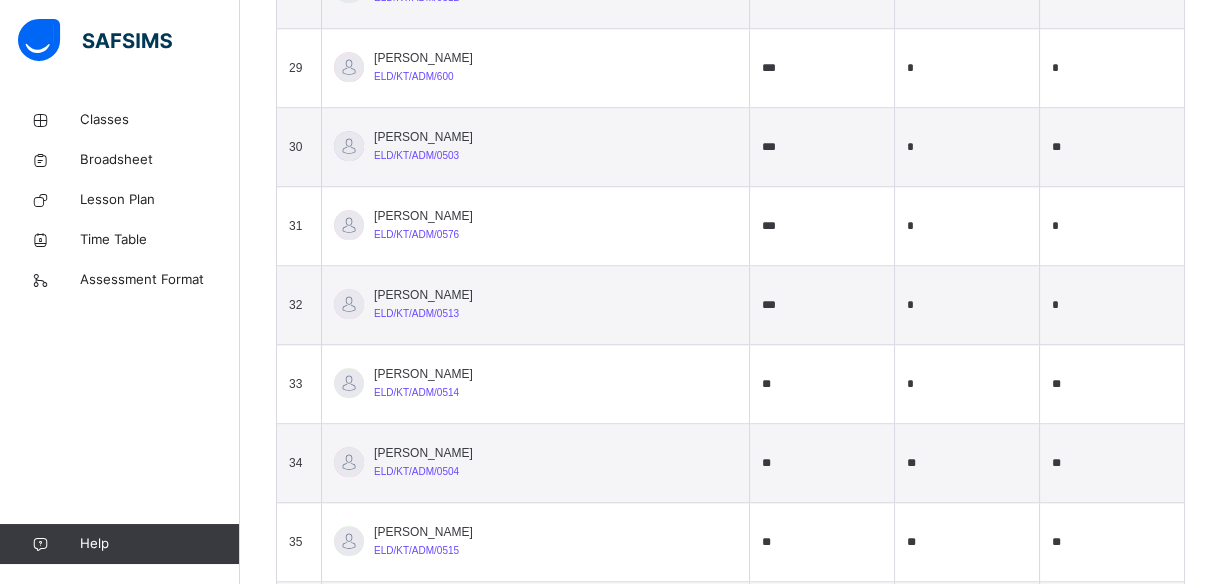 type on "**" 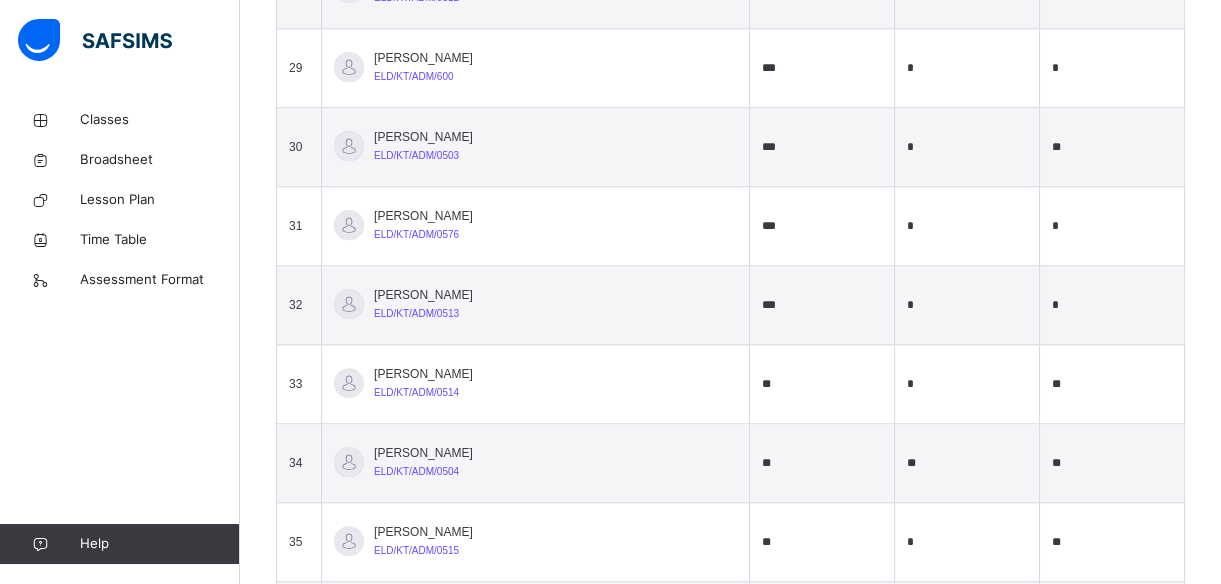 type on "*" 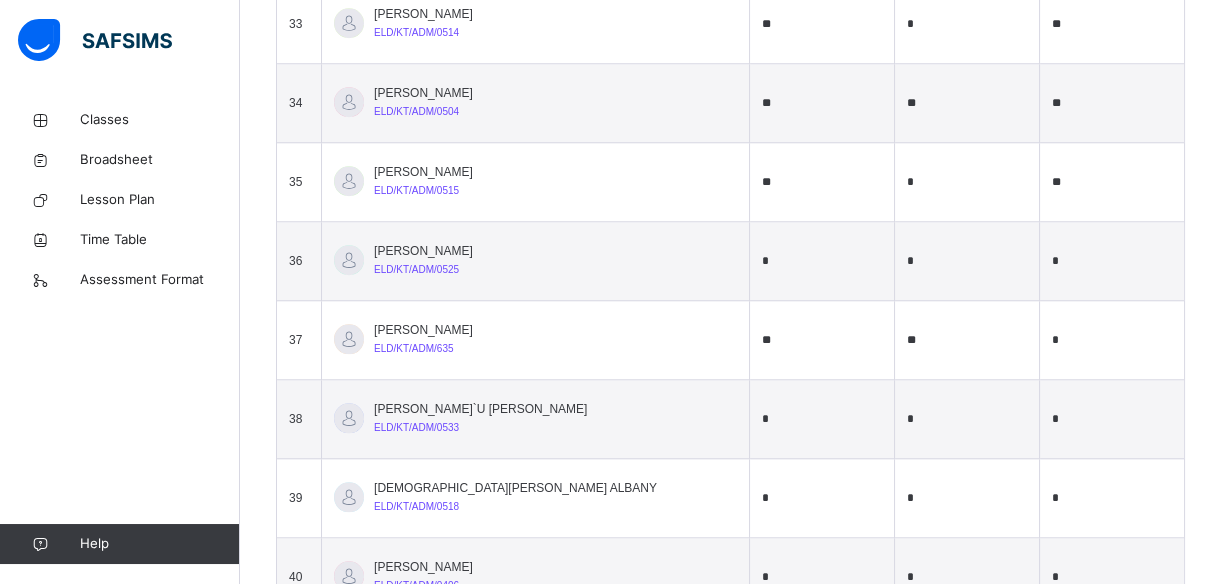 scroll, scrollTop: 3279, scrollLeft: 0, axis: vertical 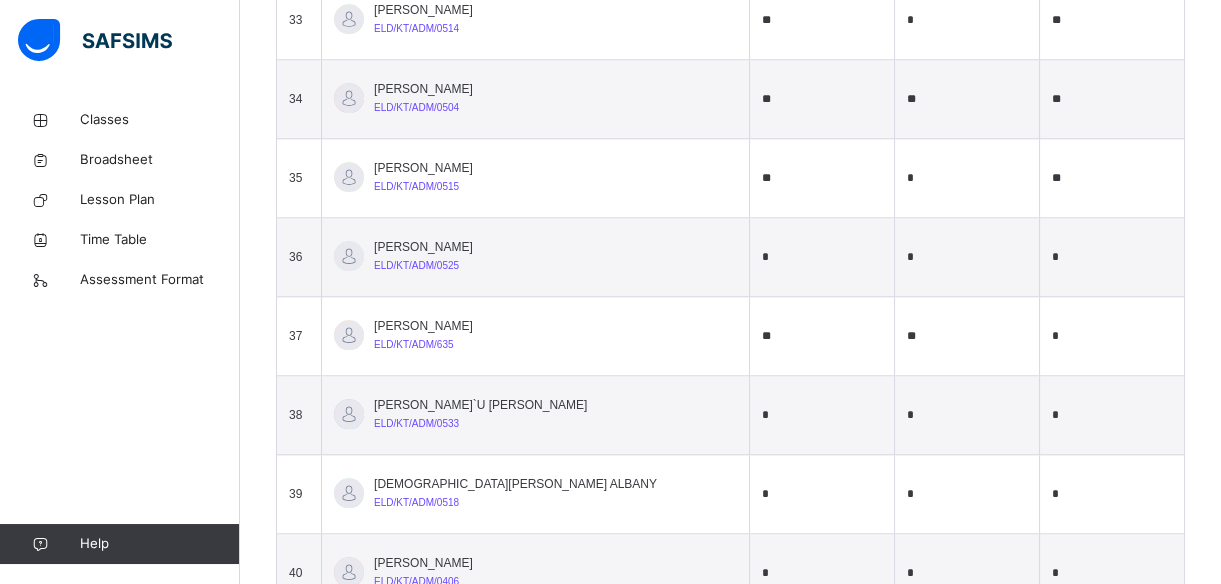 click on "**" at bounding box center (967, 99) 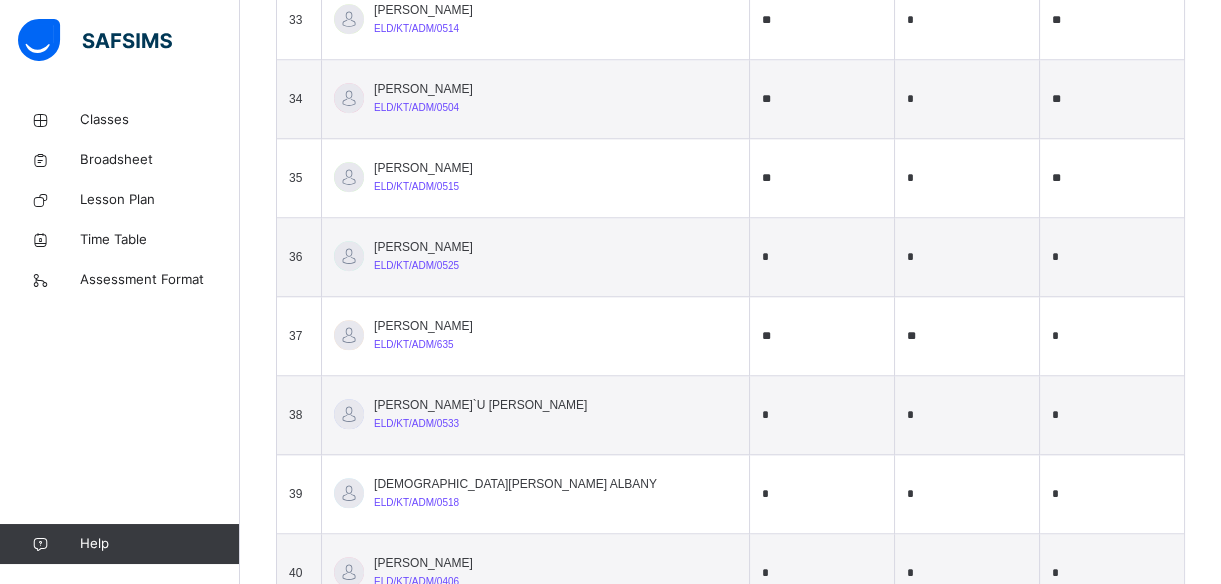 type on "*" 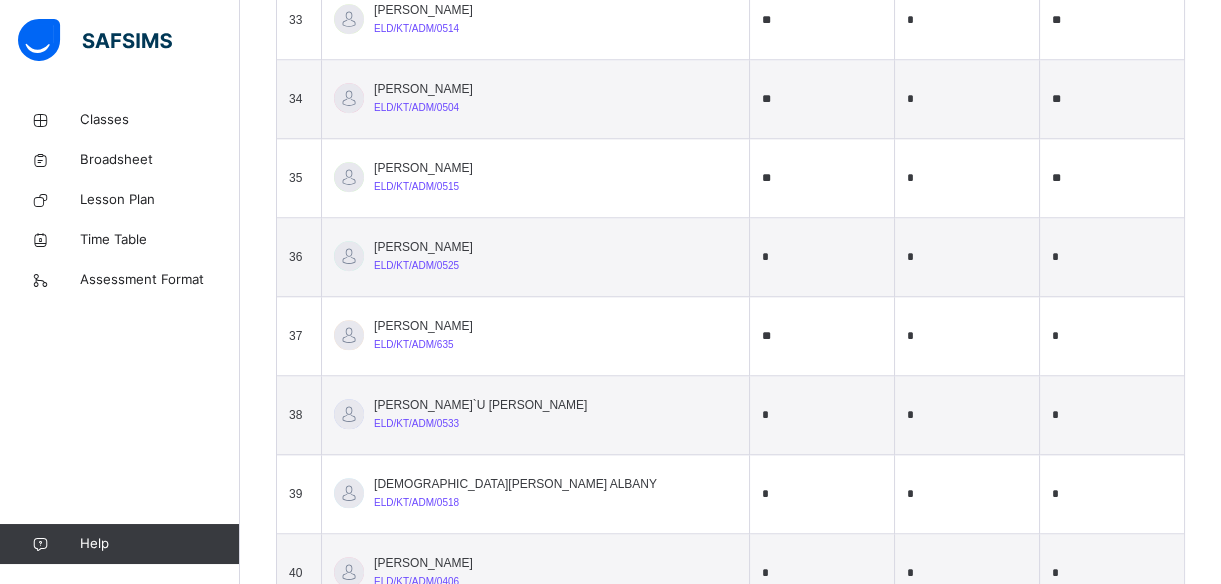 type on "*" 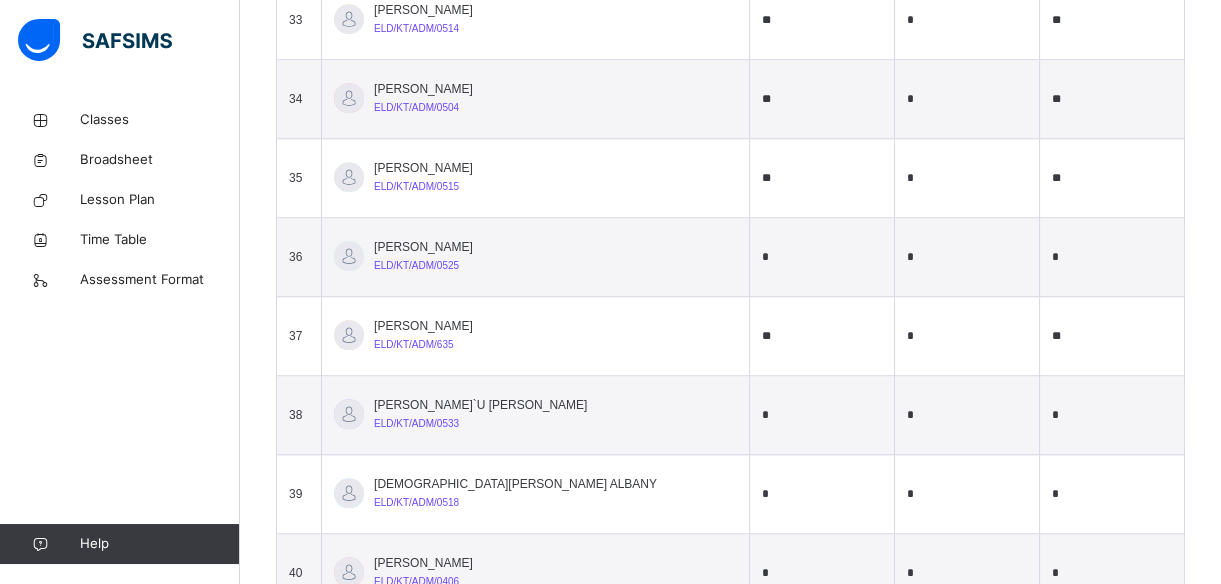 type on "**" 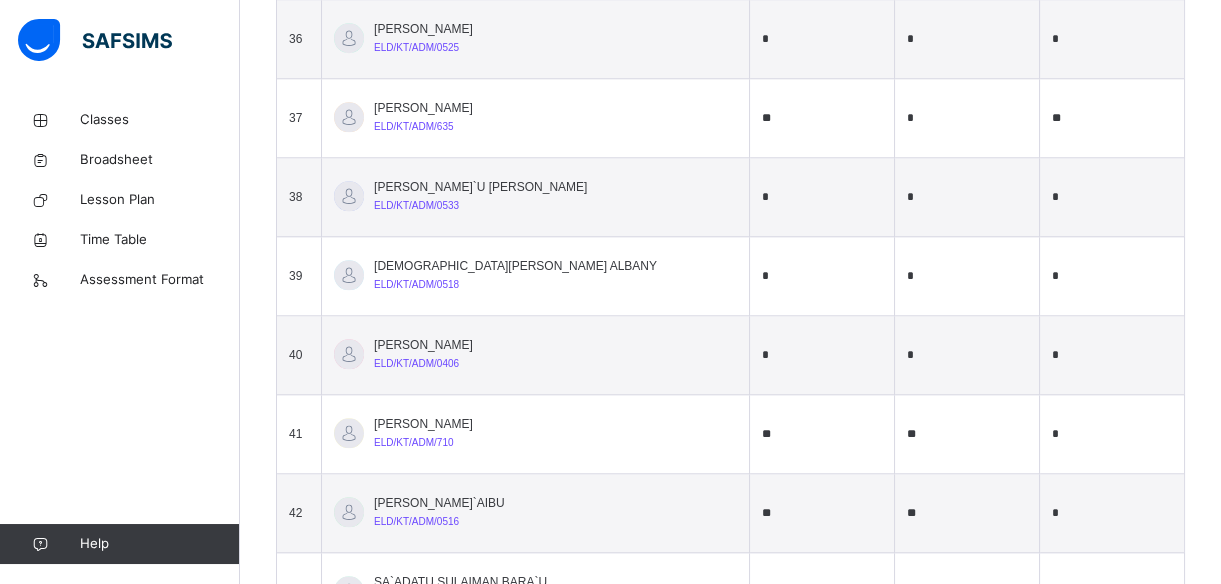 scroll, scrollTop: 3533, scrollLeft: 0, axis: vertical 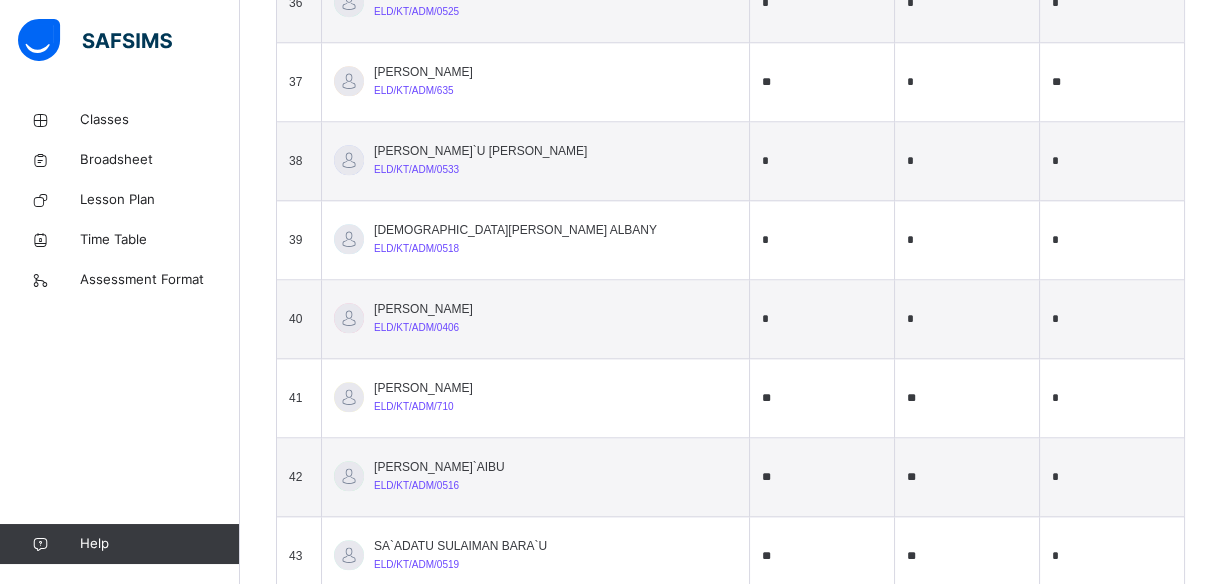 click on "*" at bounding box center (1112, 398) 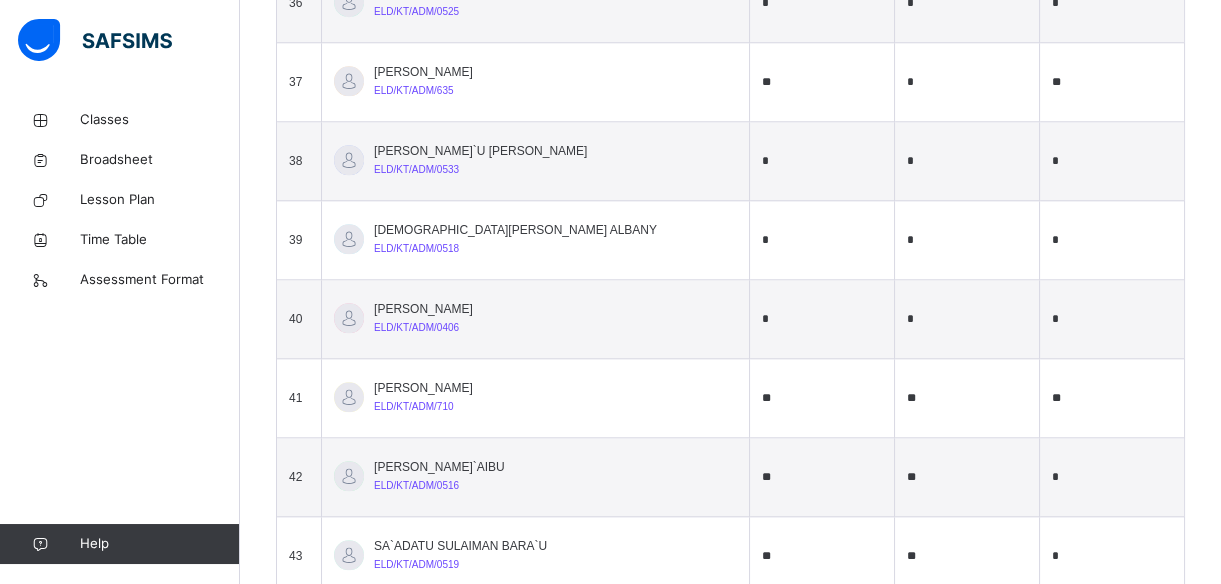 type on "**" 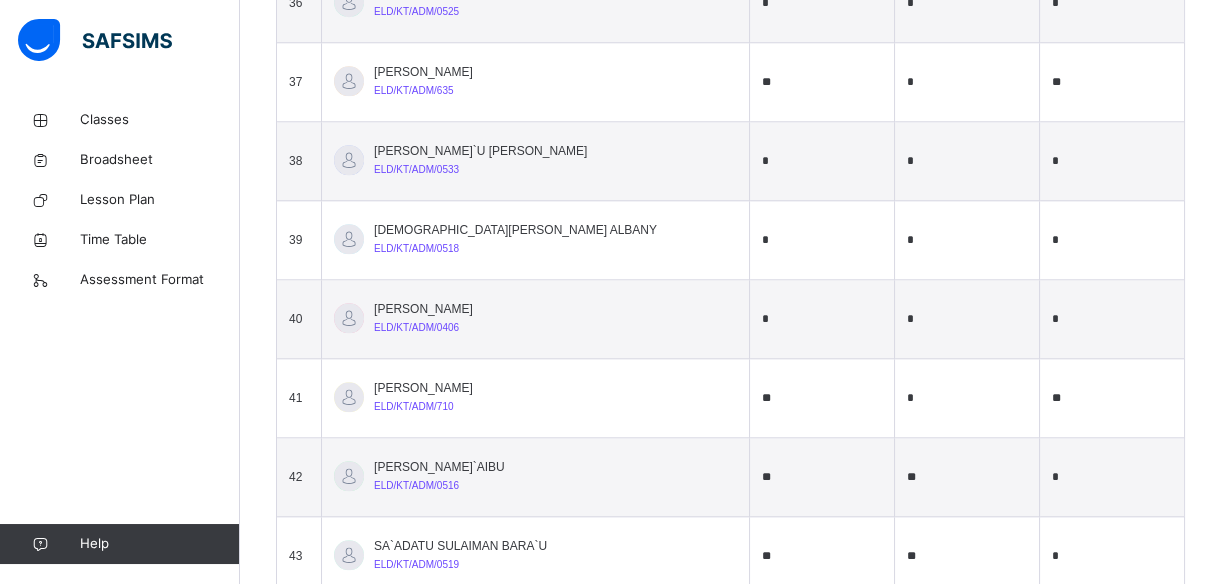 type on "*" 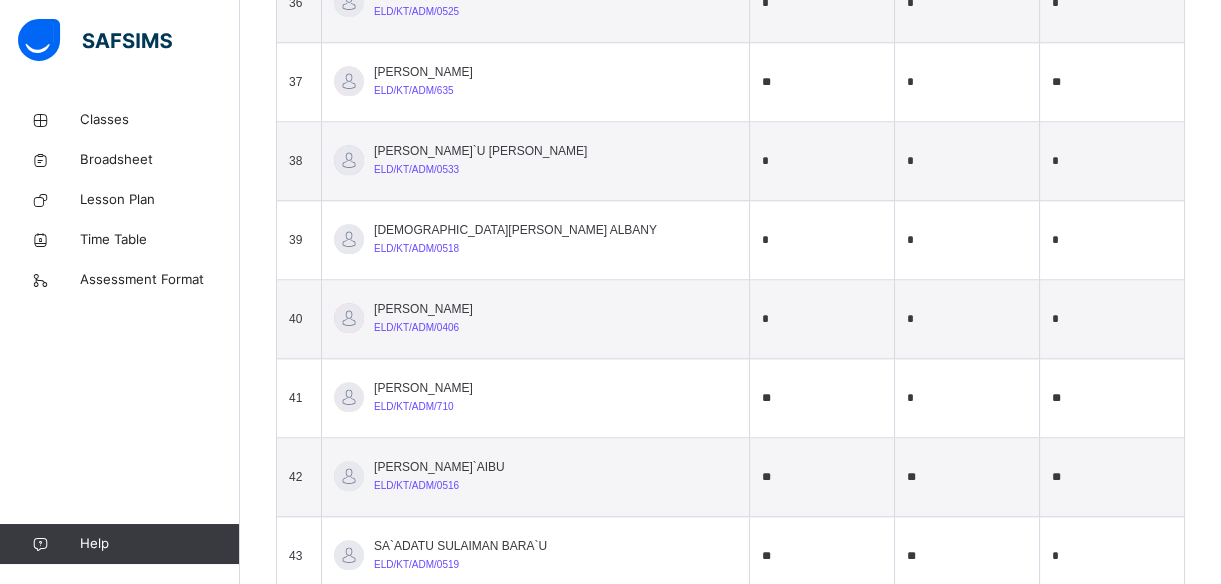 type on "**" 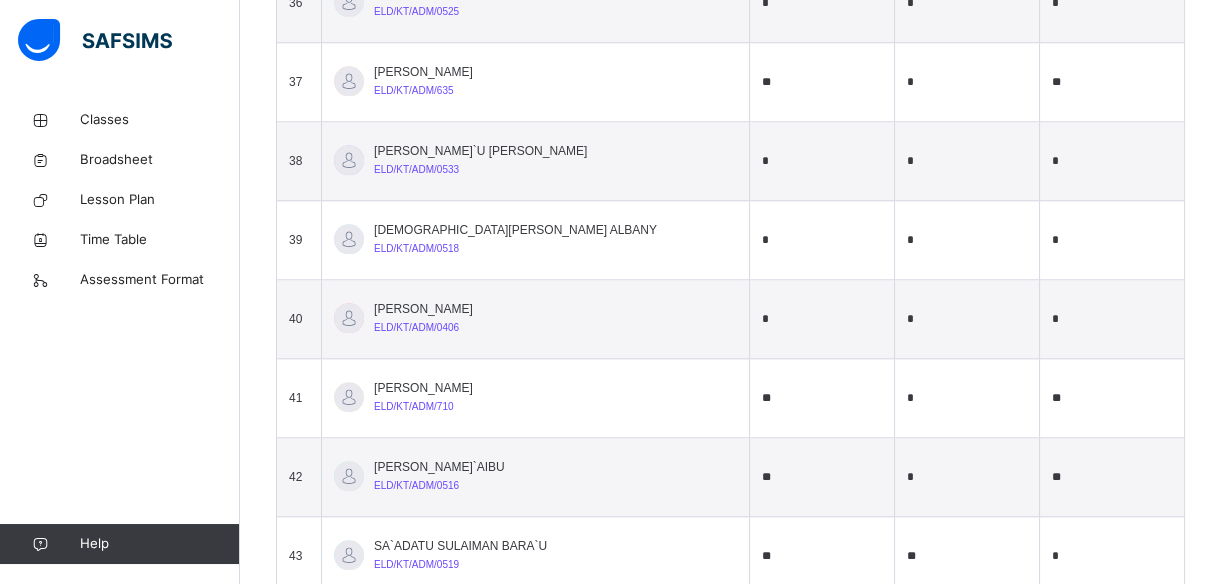 type on "*" 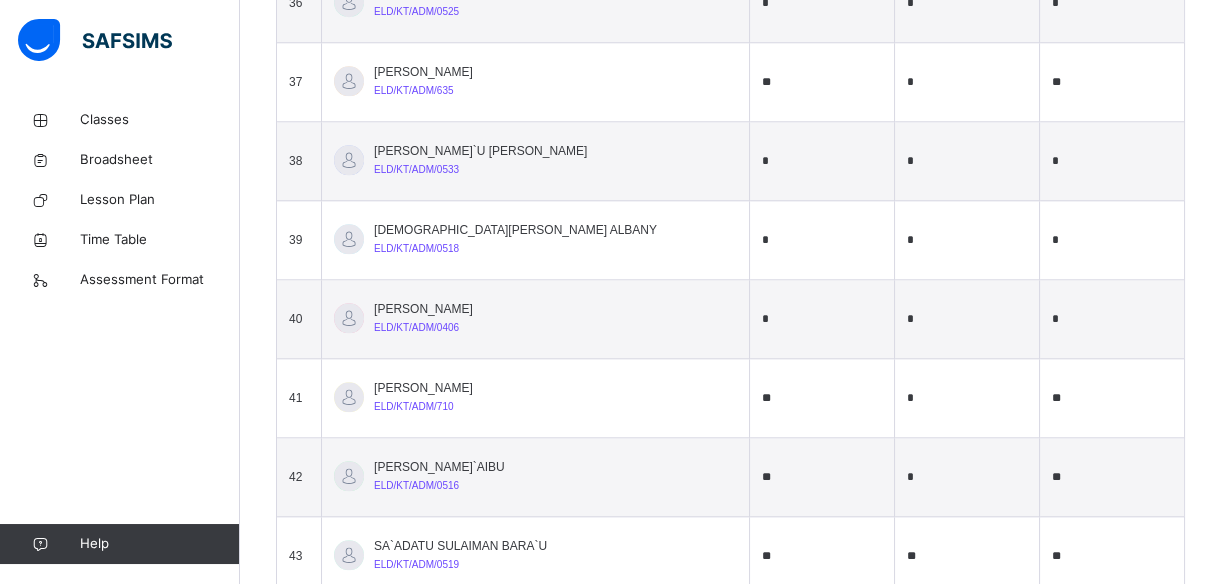 type on "**" 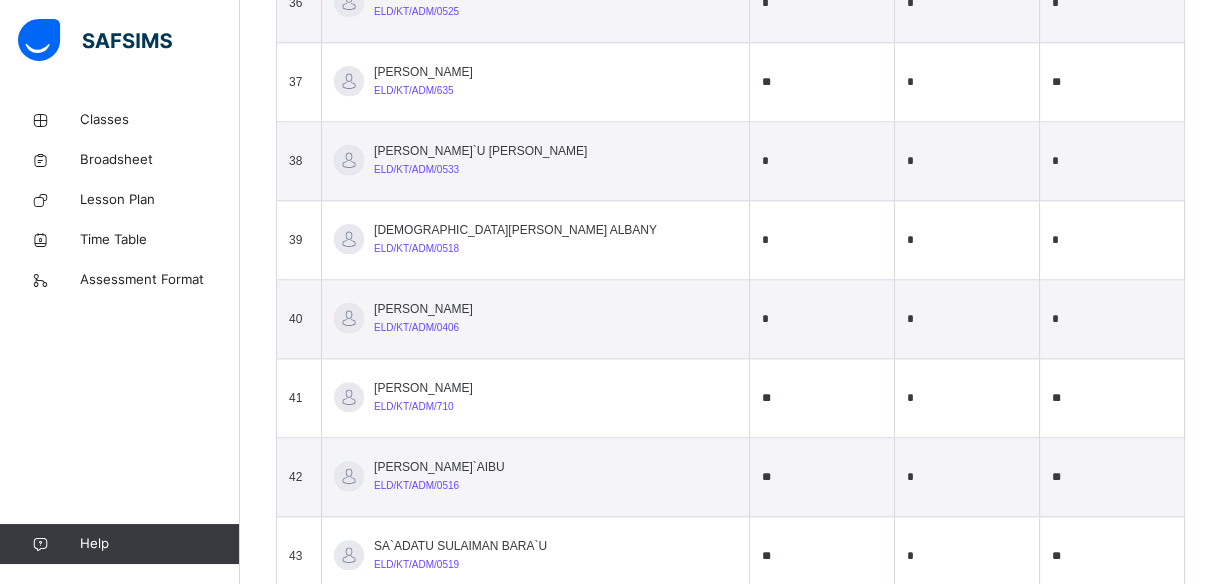 type on "*" 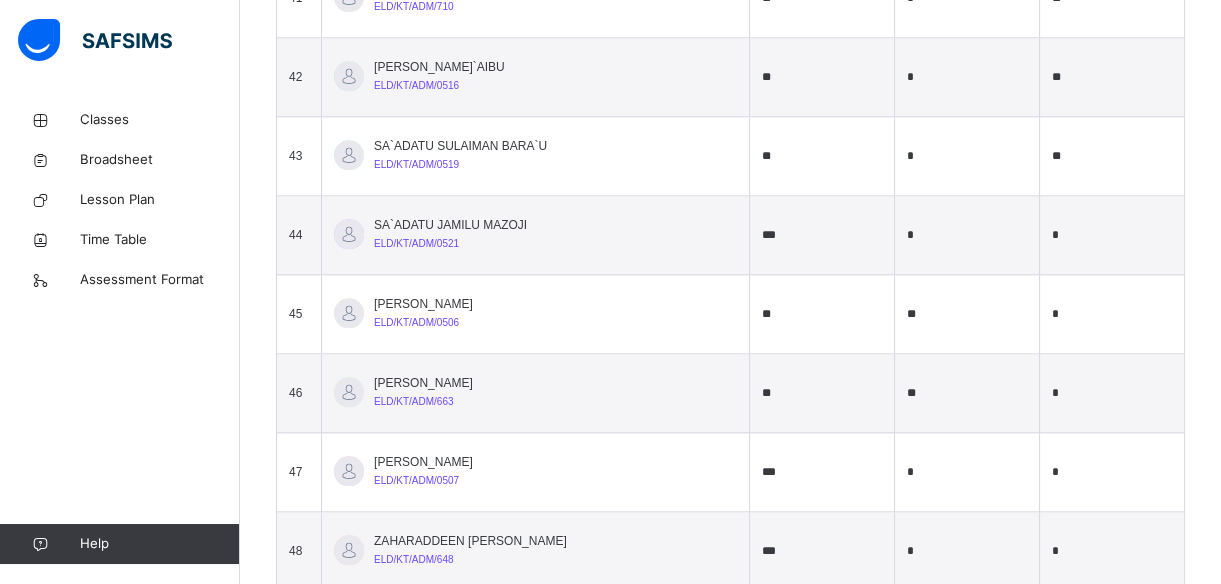 scroll, scrollTop: 3970, scrollLeft: 0, axis: vertical 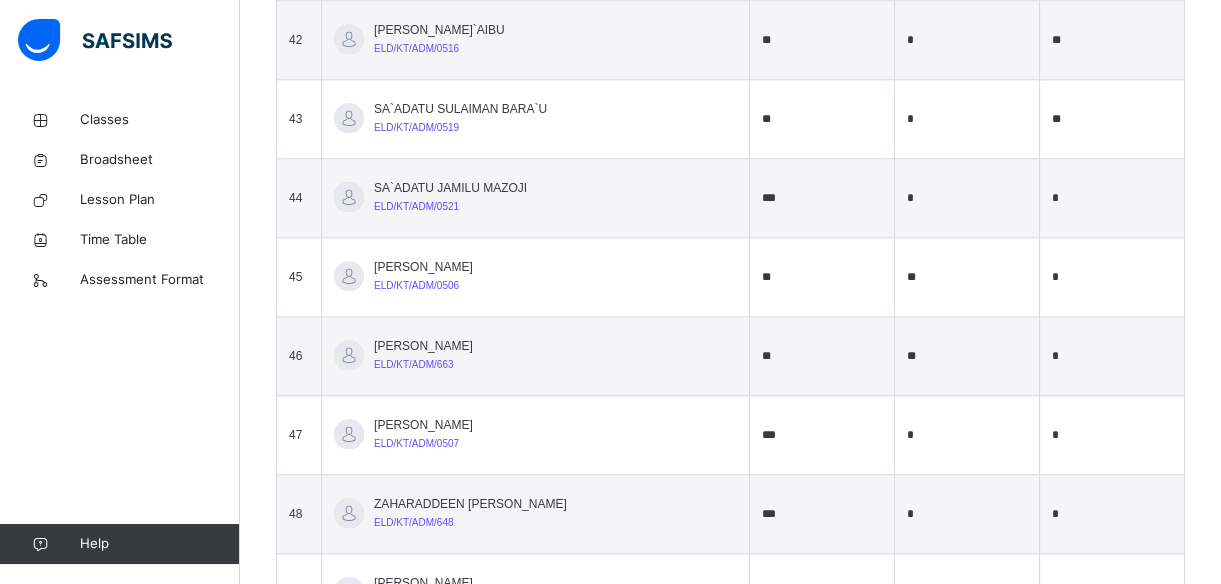click on "*" at bounding box center (1112, 198) 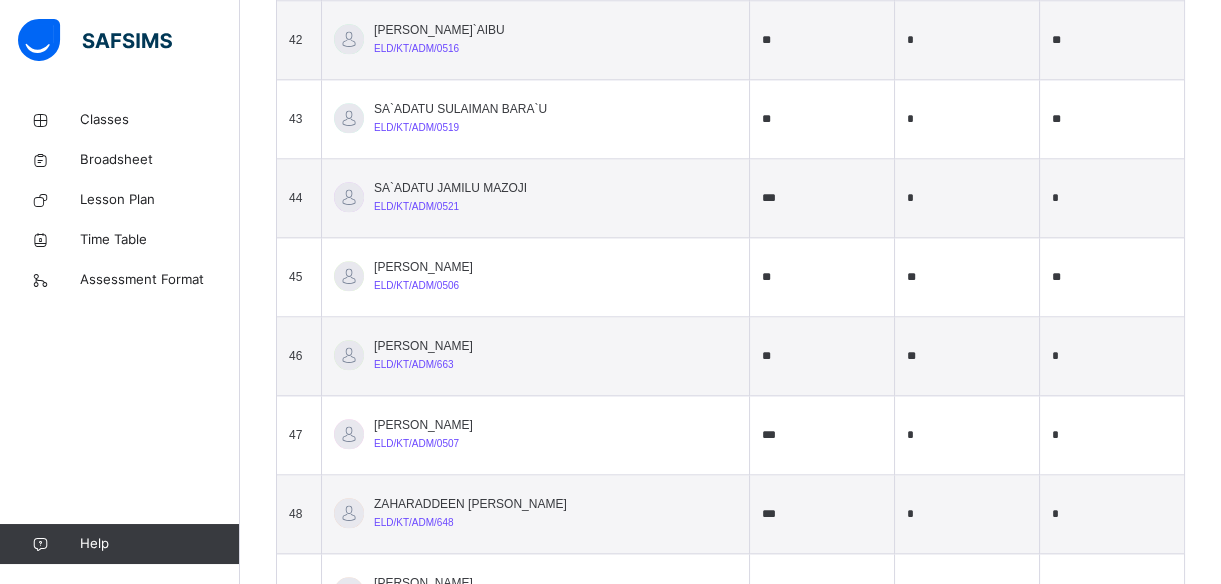 type on "**" 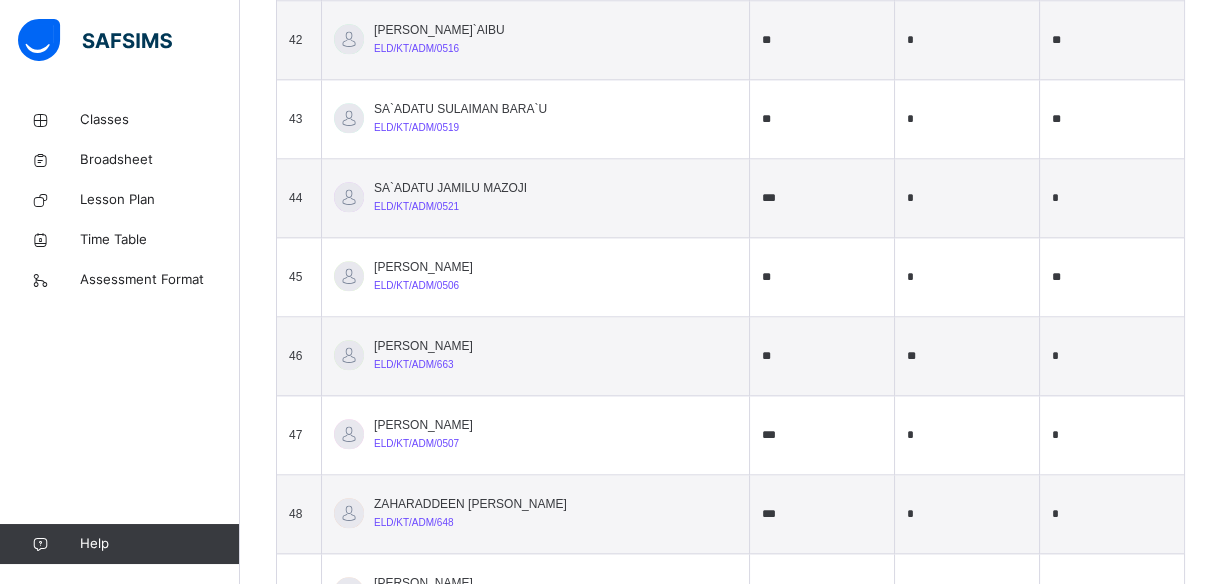 type on "*" 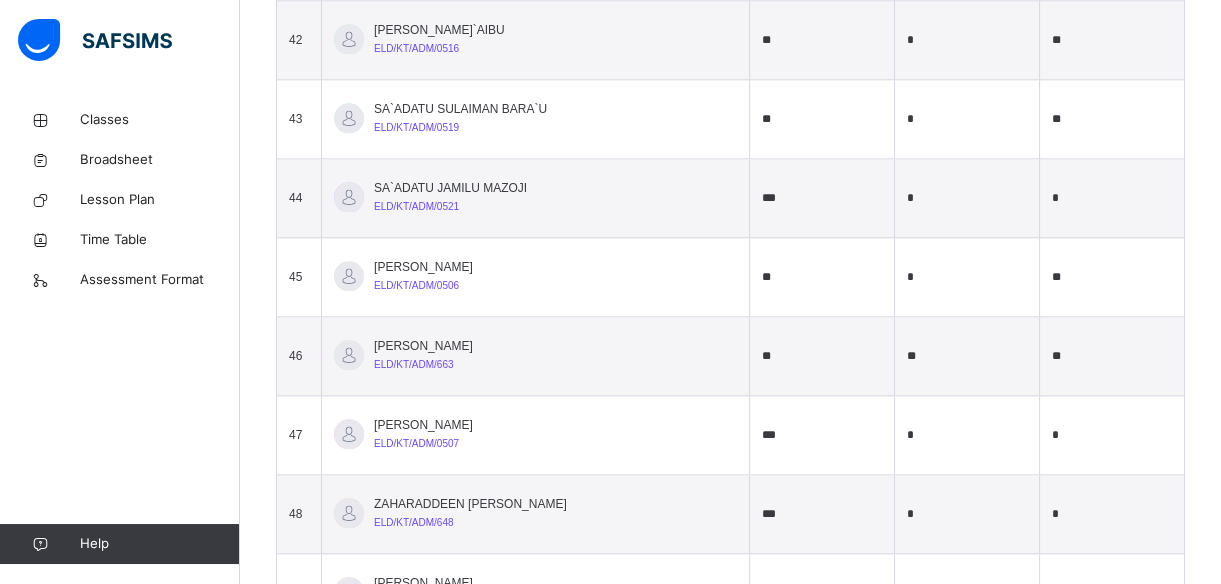 type on "**" 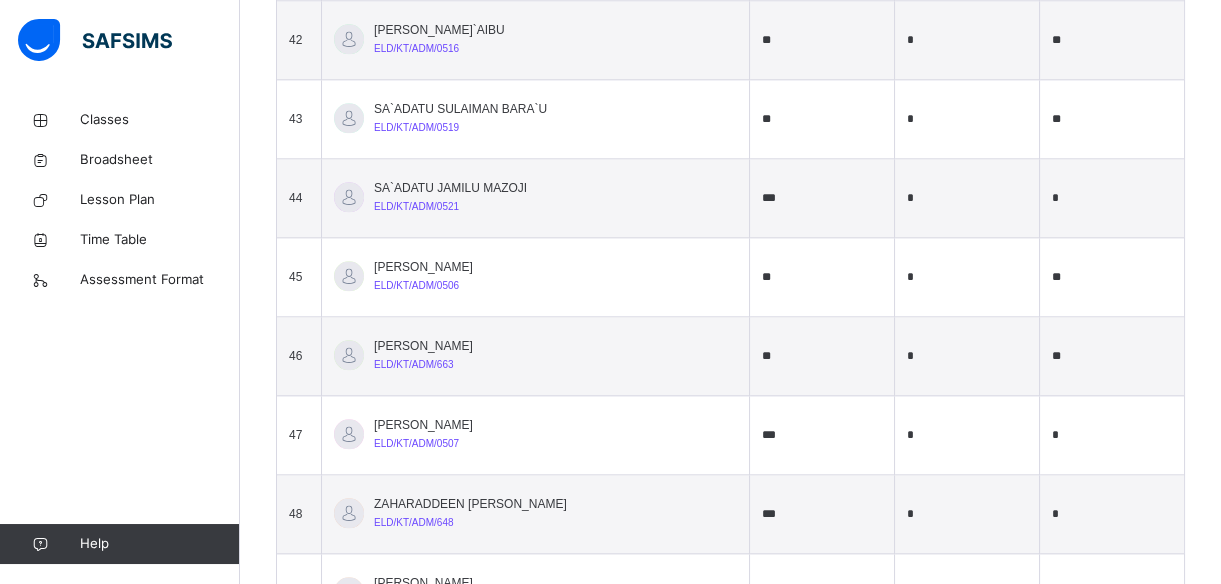 type on "*" 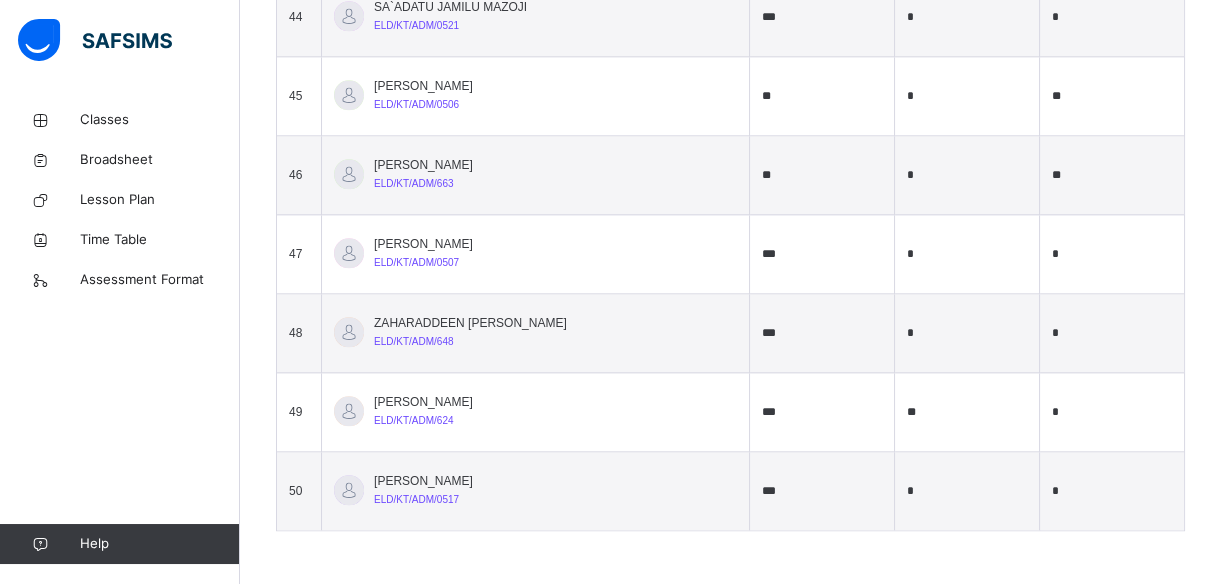 scroll, scrollTop: 4161, scrollLeft: 0, axis: vertical 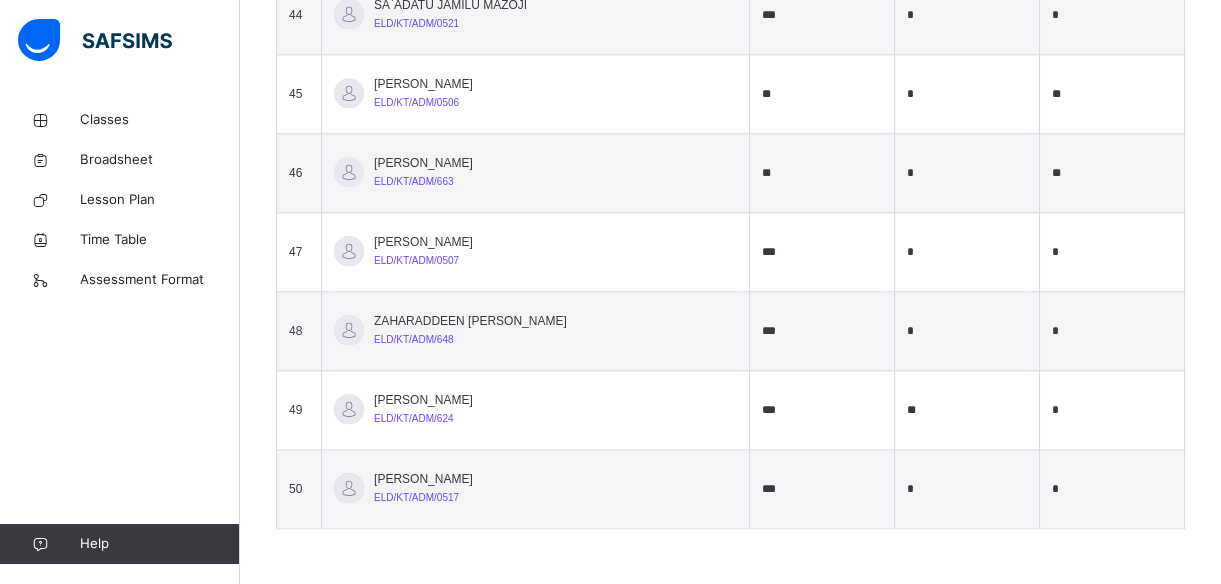click on "*" at bounding box center [1112, 410] 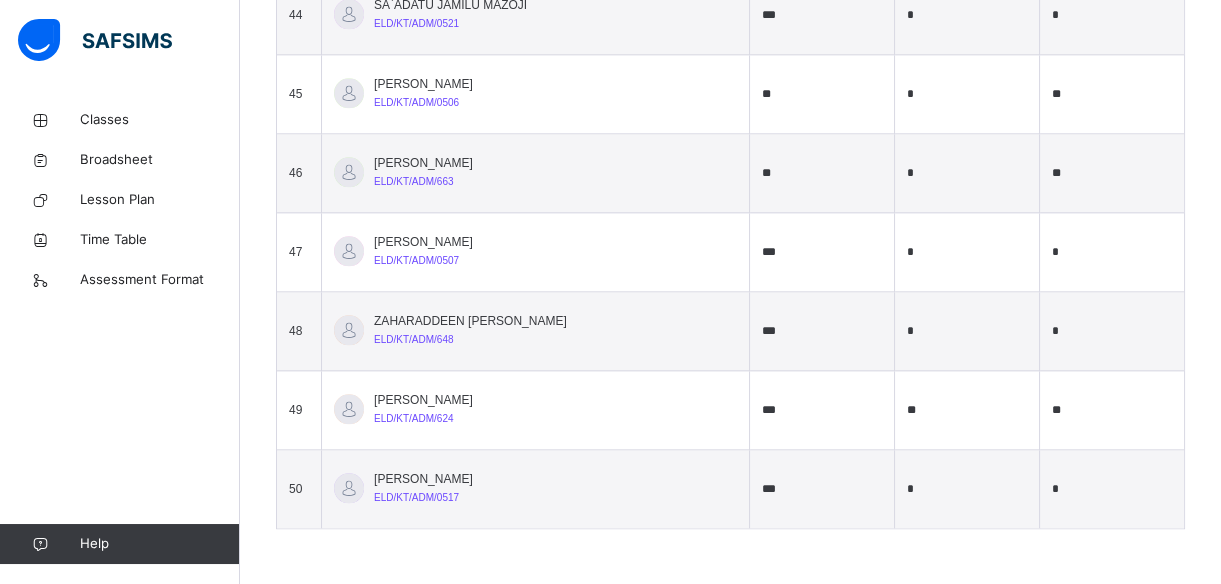 type on "**" 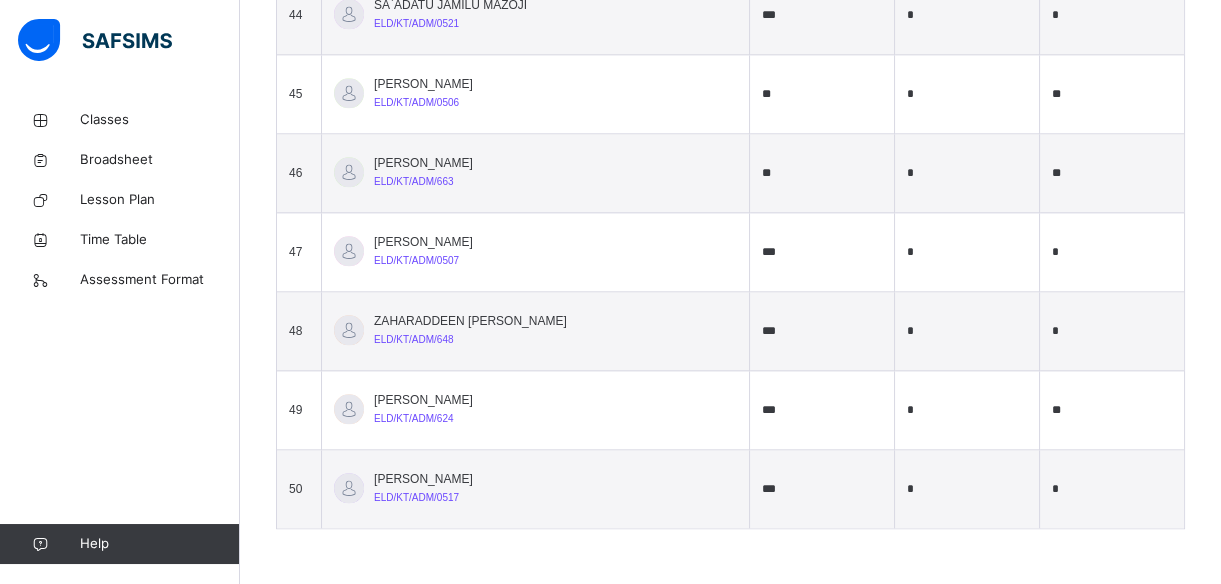 type on "*" 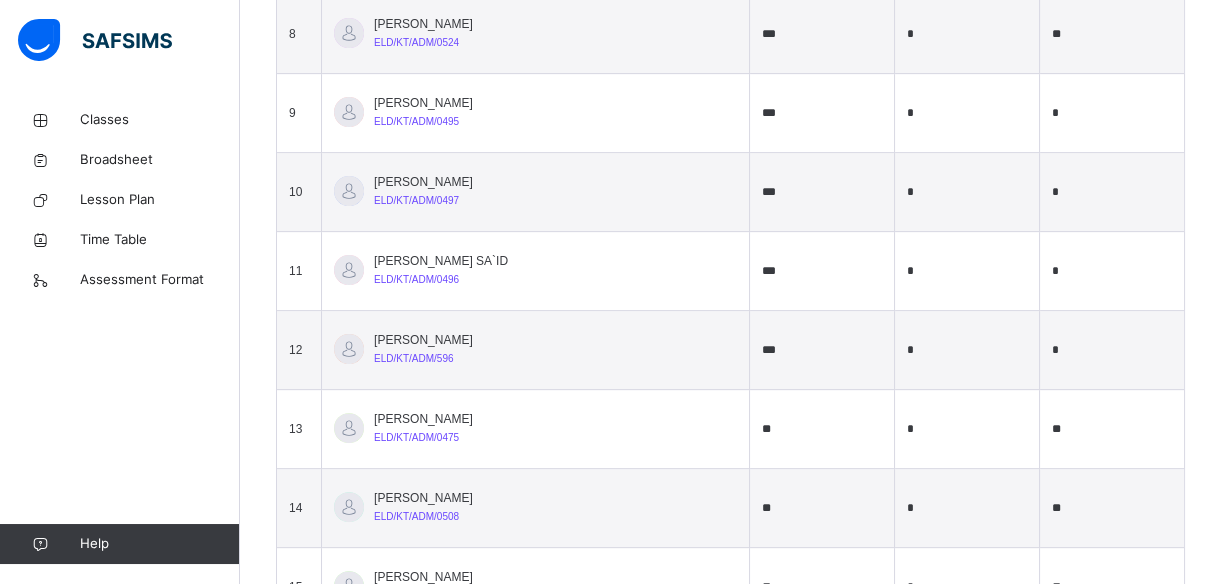 scroll, scrollTop: 1289, scrollLeft: 0, axis: vertical 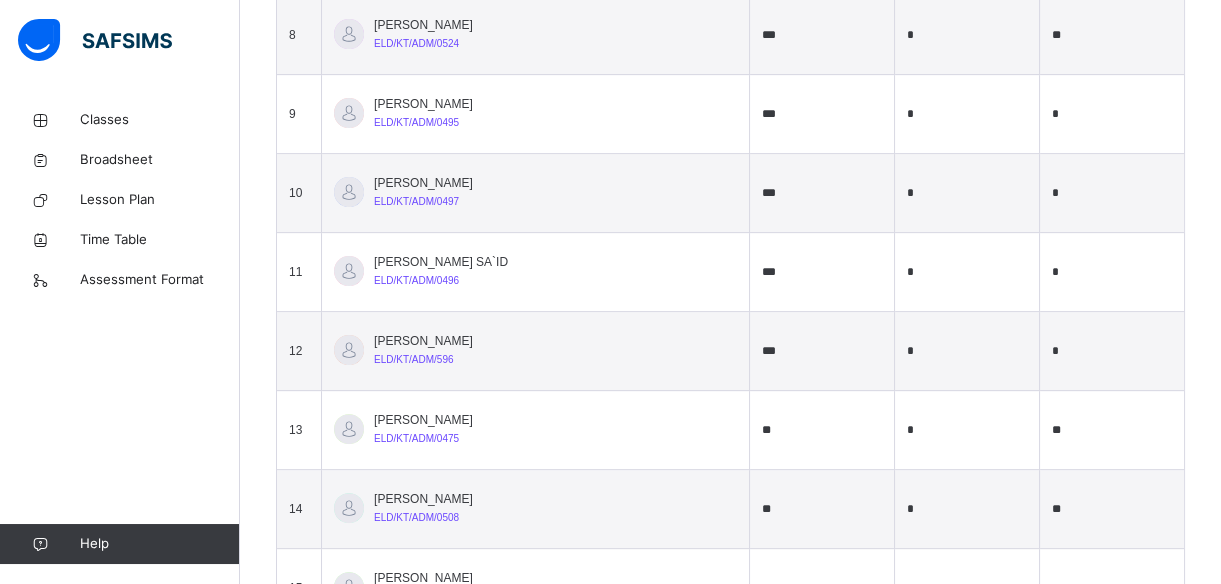 click on "*" at bounding box center [967, 193] 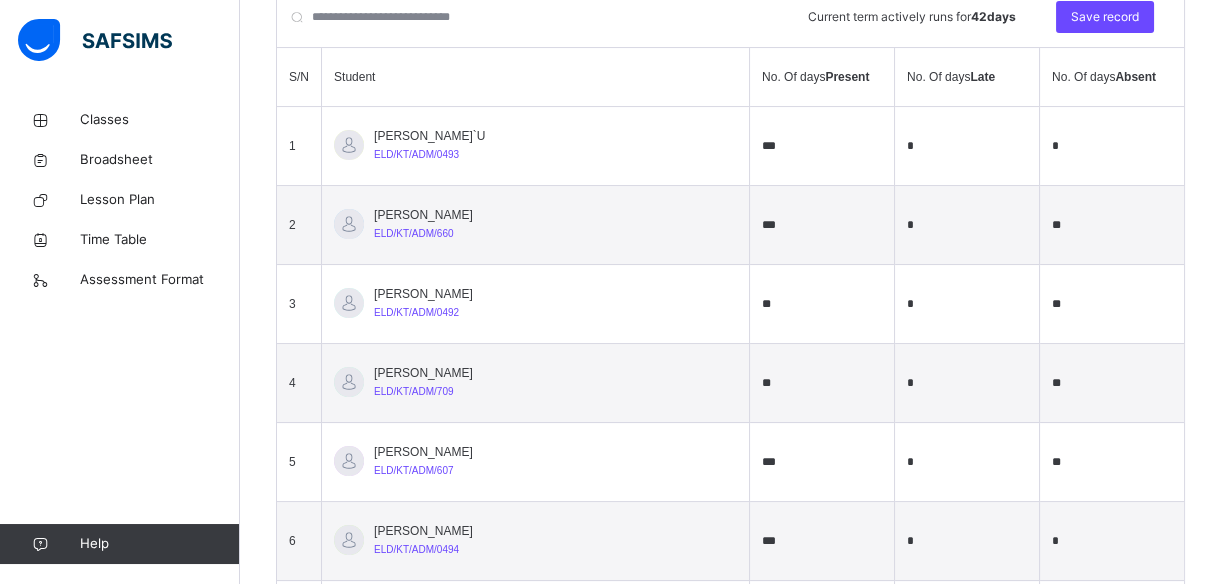 scroll, scrollTop: 598, scrollLeft: 0, axis: vertical 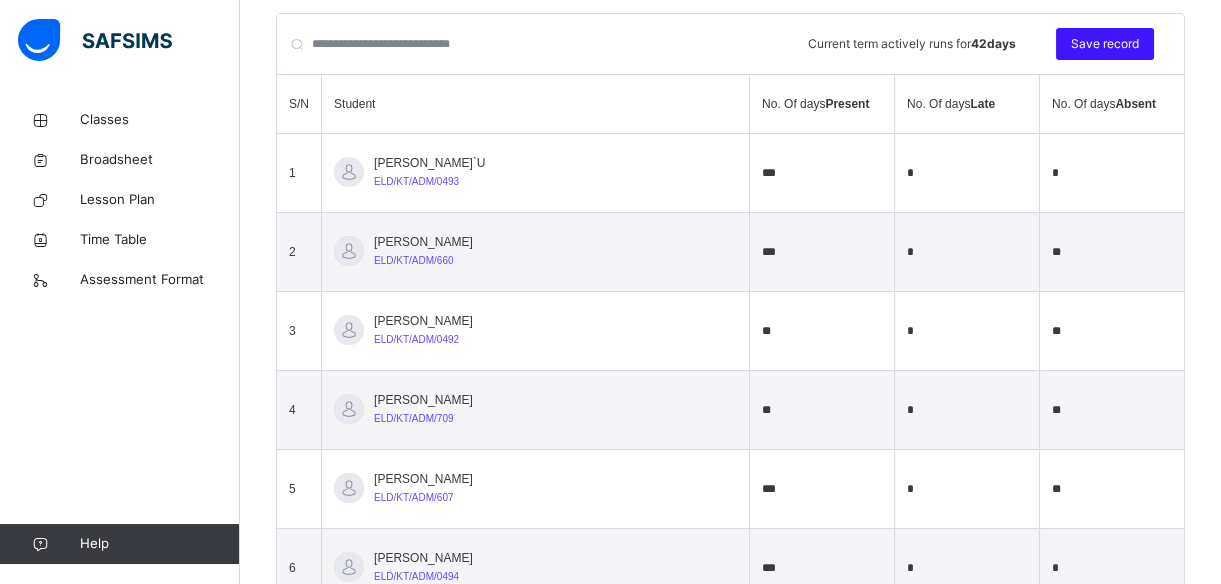 click on "Save record" at bounding box center (1105, 44) 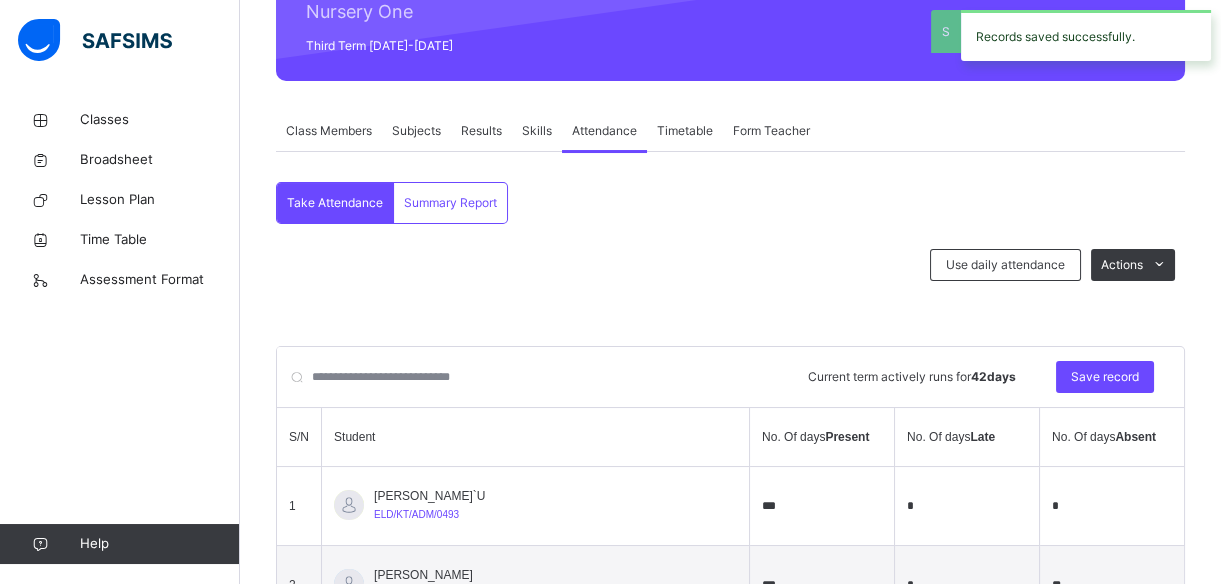 scroll, scrollTop: 598, scrollLeft: 0, axis: vertical 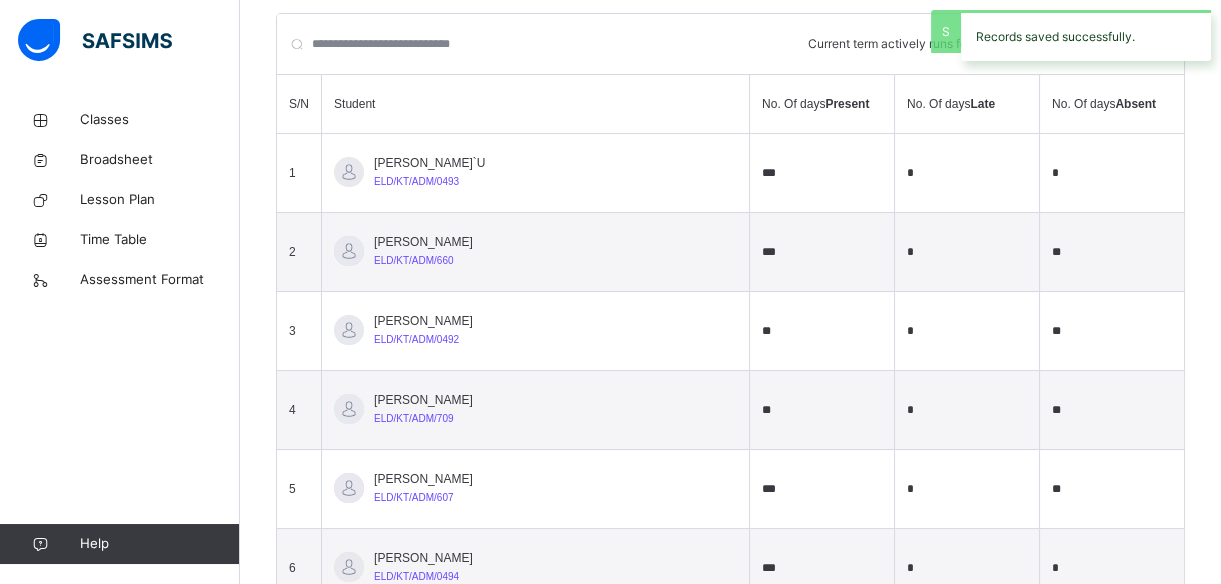 click on "[PERSON_NAME]/KT/ADM/660" at bounding box center (536, 252) 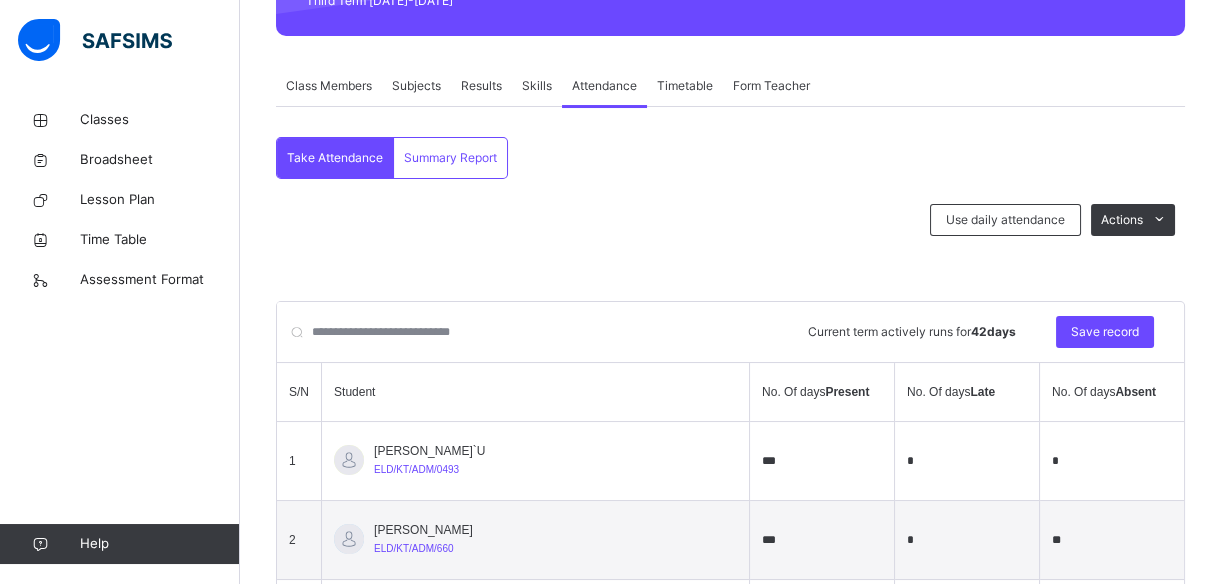 scroll, scrollTop: 270, scrollLeft: 0, axis: vertical 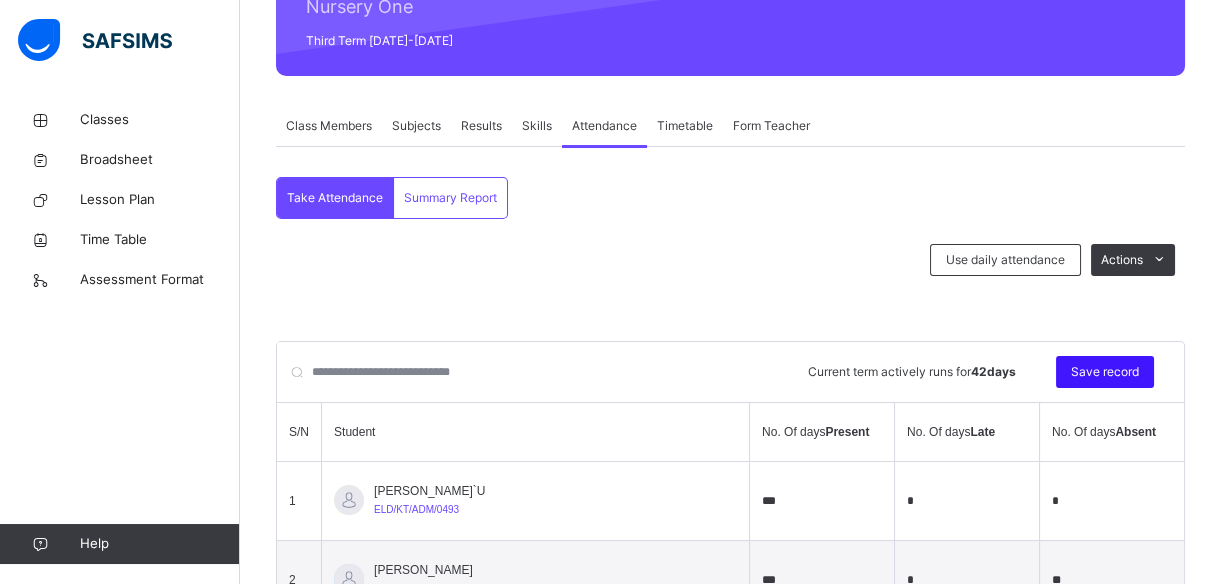 click on "Save record" at bounding box center [1105, 372] 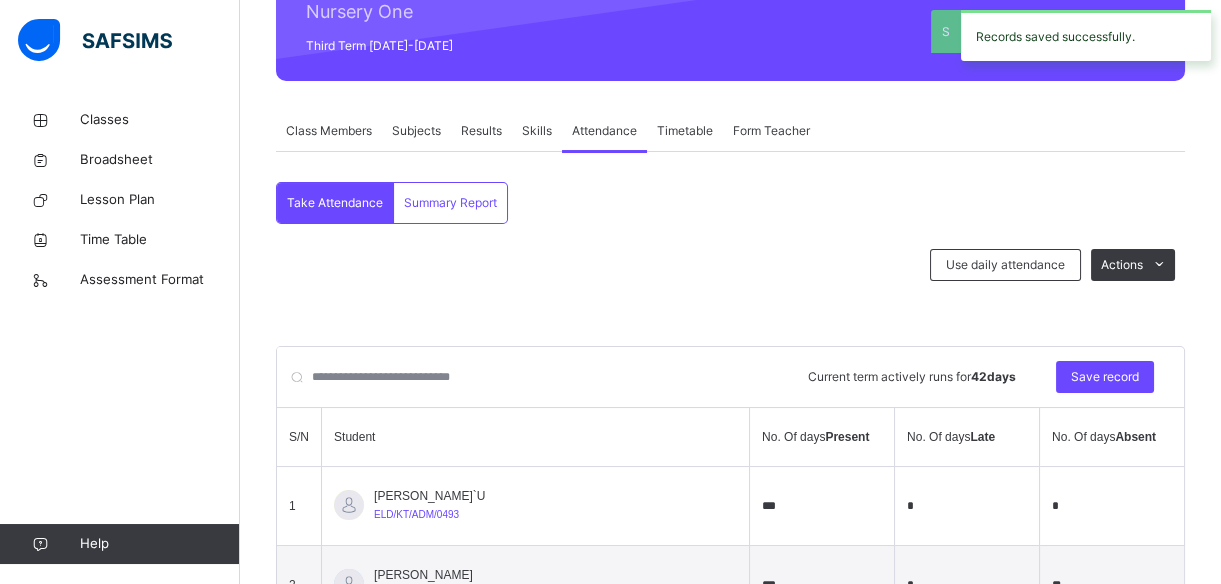 scroll, scrollTop: 270, scrollLeft: 0, axis: vertical 